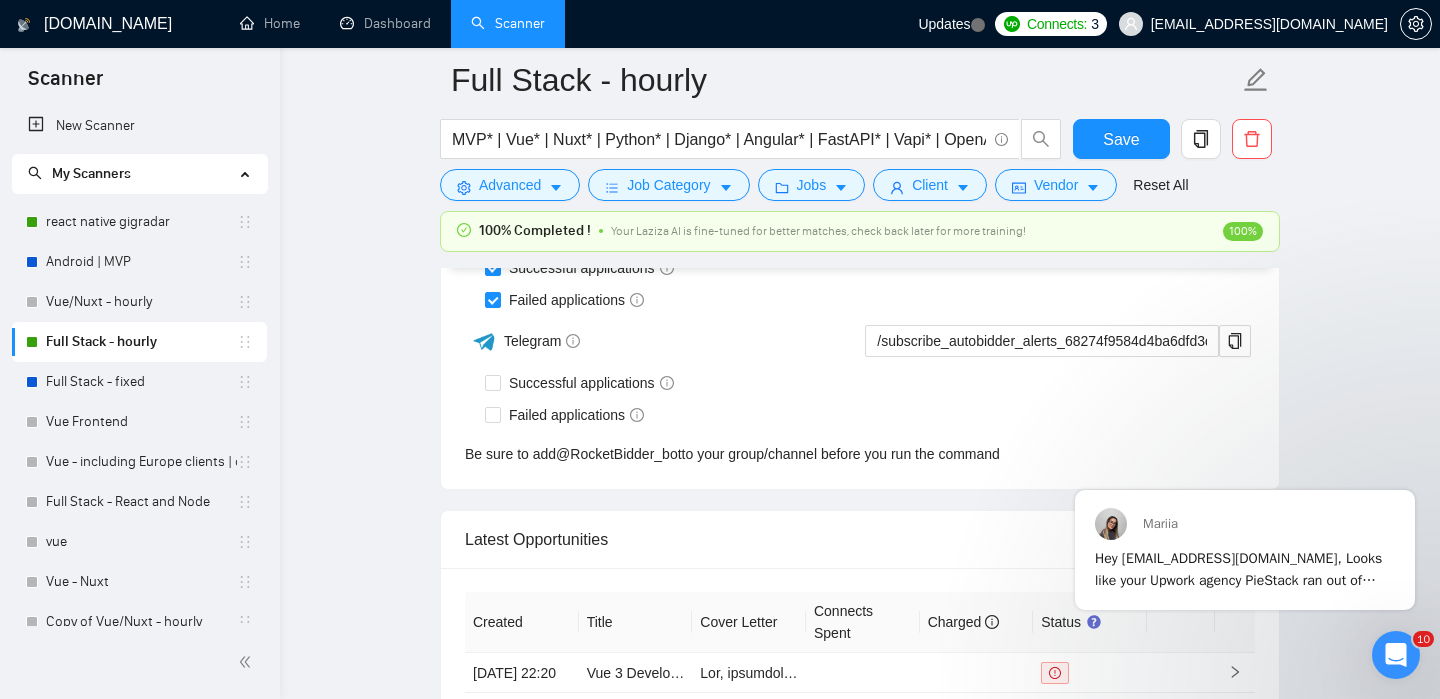 scroll, scrollTop: 0, scrollLeft: 0, axis: both 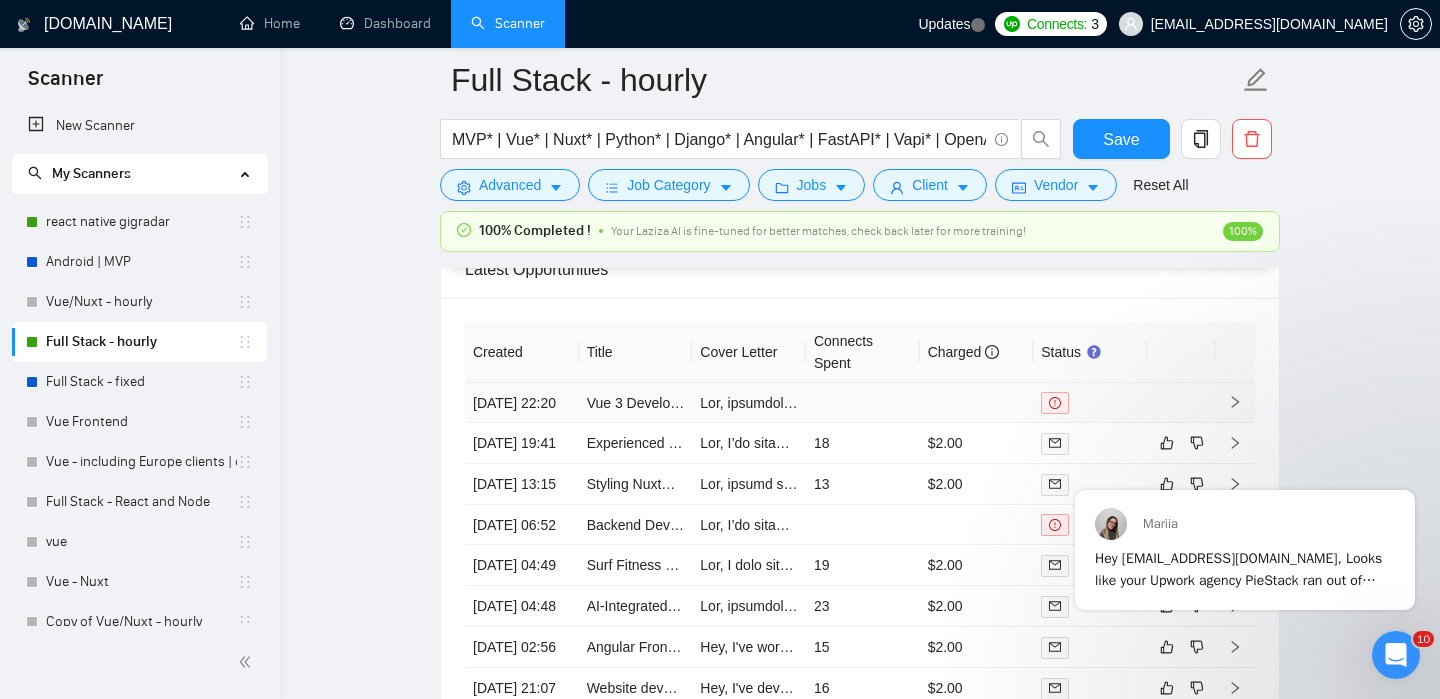 click 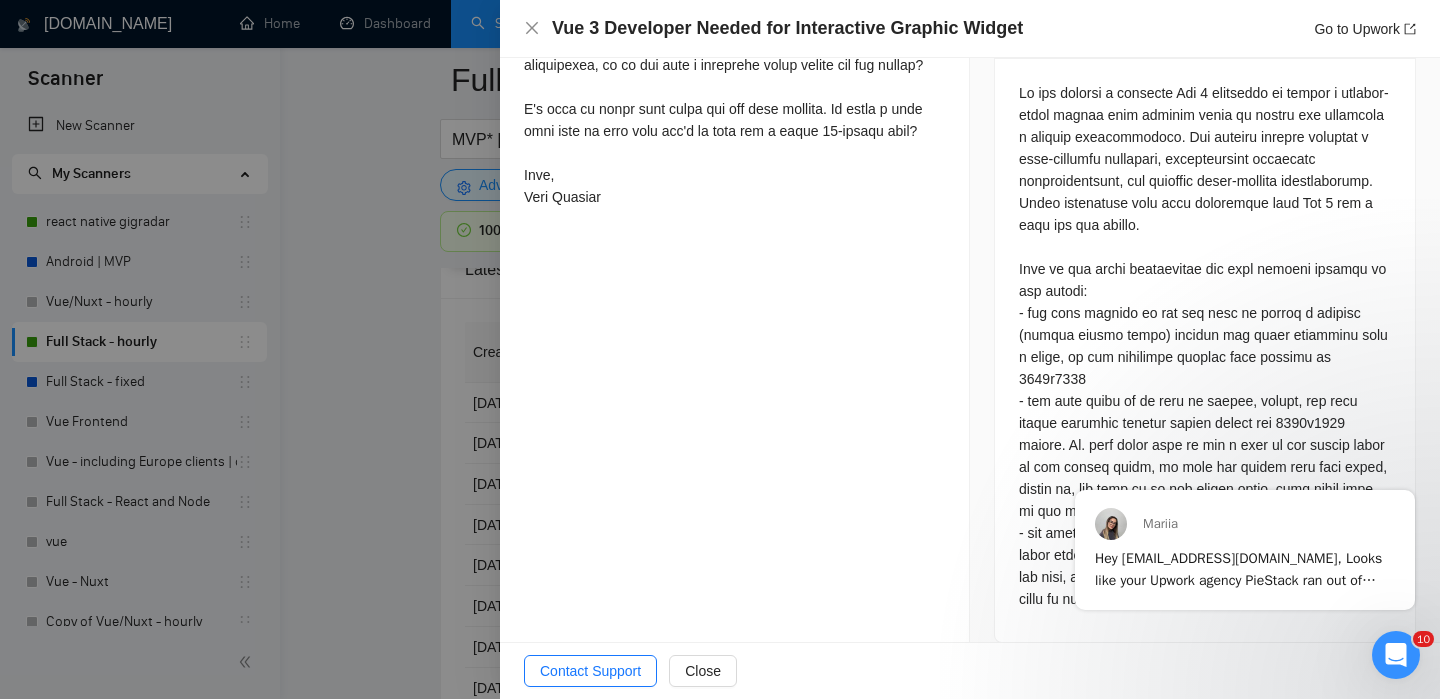 scroll, scrollTop: 0, scrollLeft: 0, axis: both 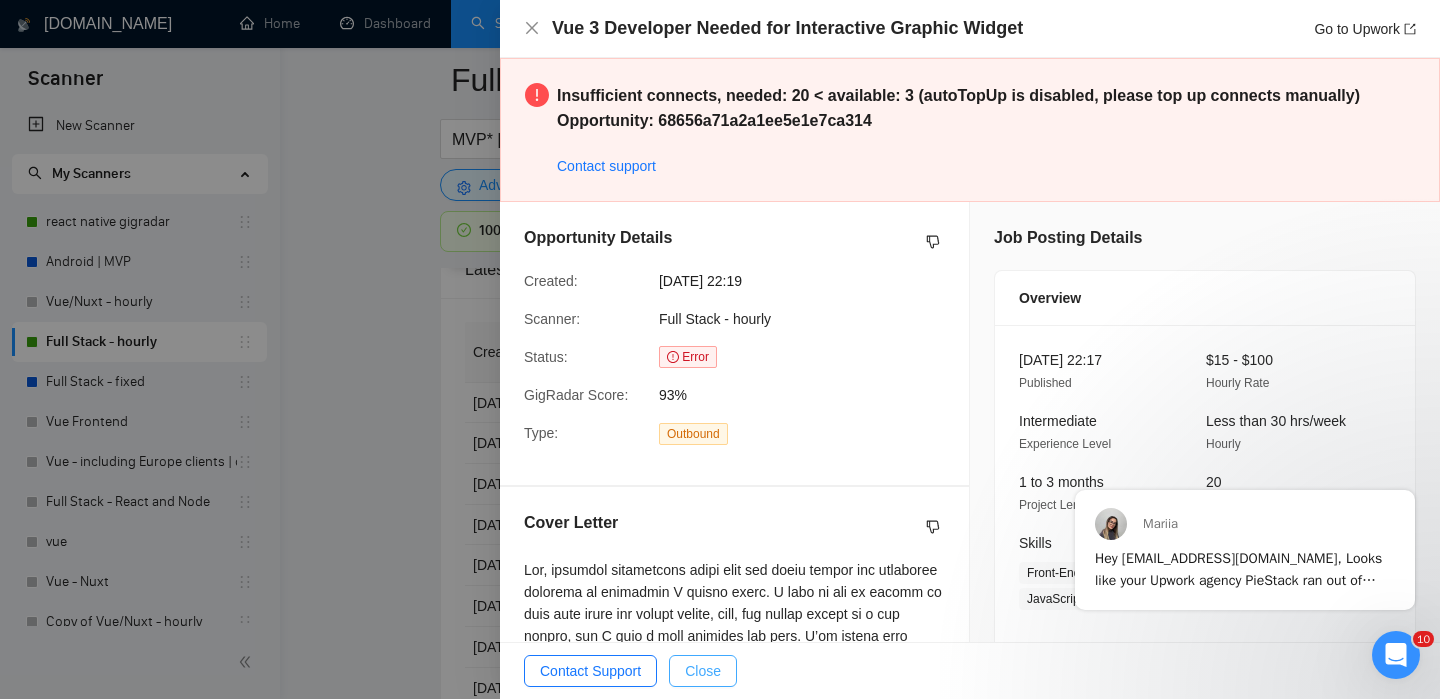 click on "Close" at bounding box center (703, 671) 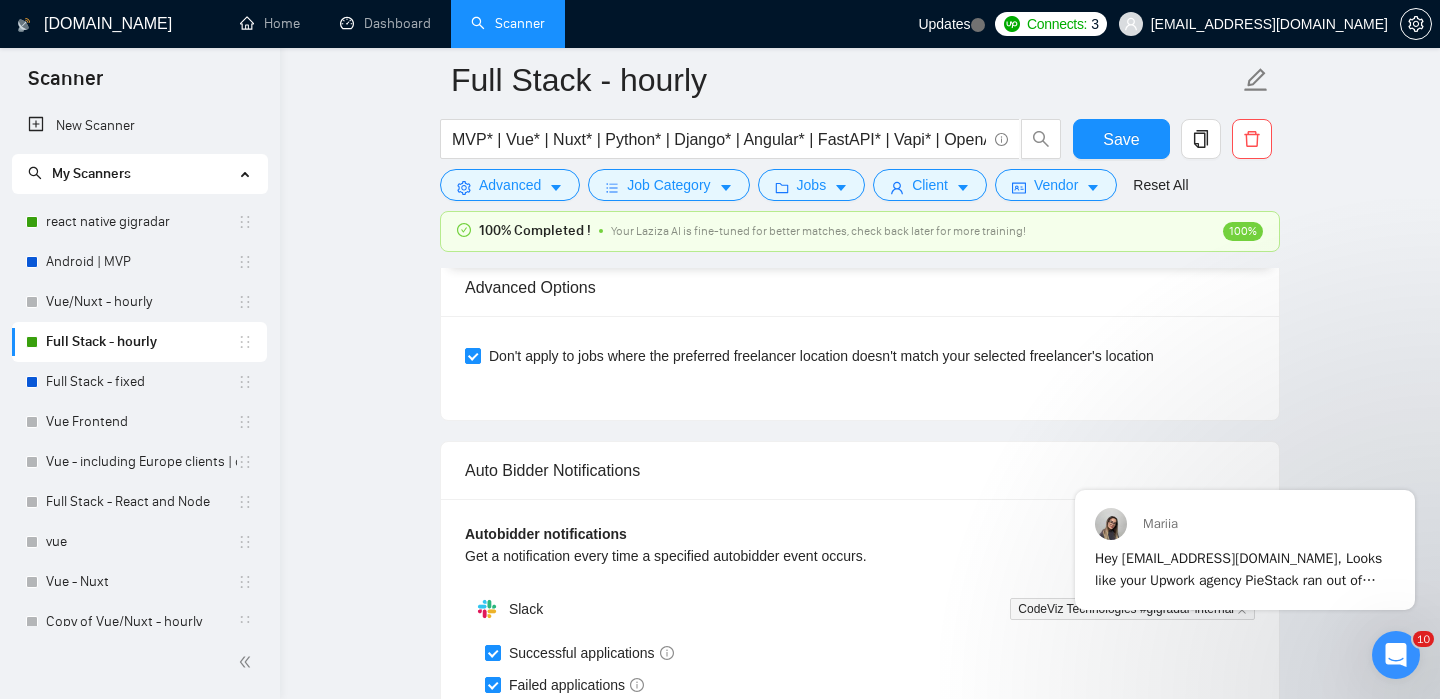 scroll, scrollTop: 4174, scrollLeft: 0, axis: vertical 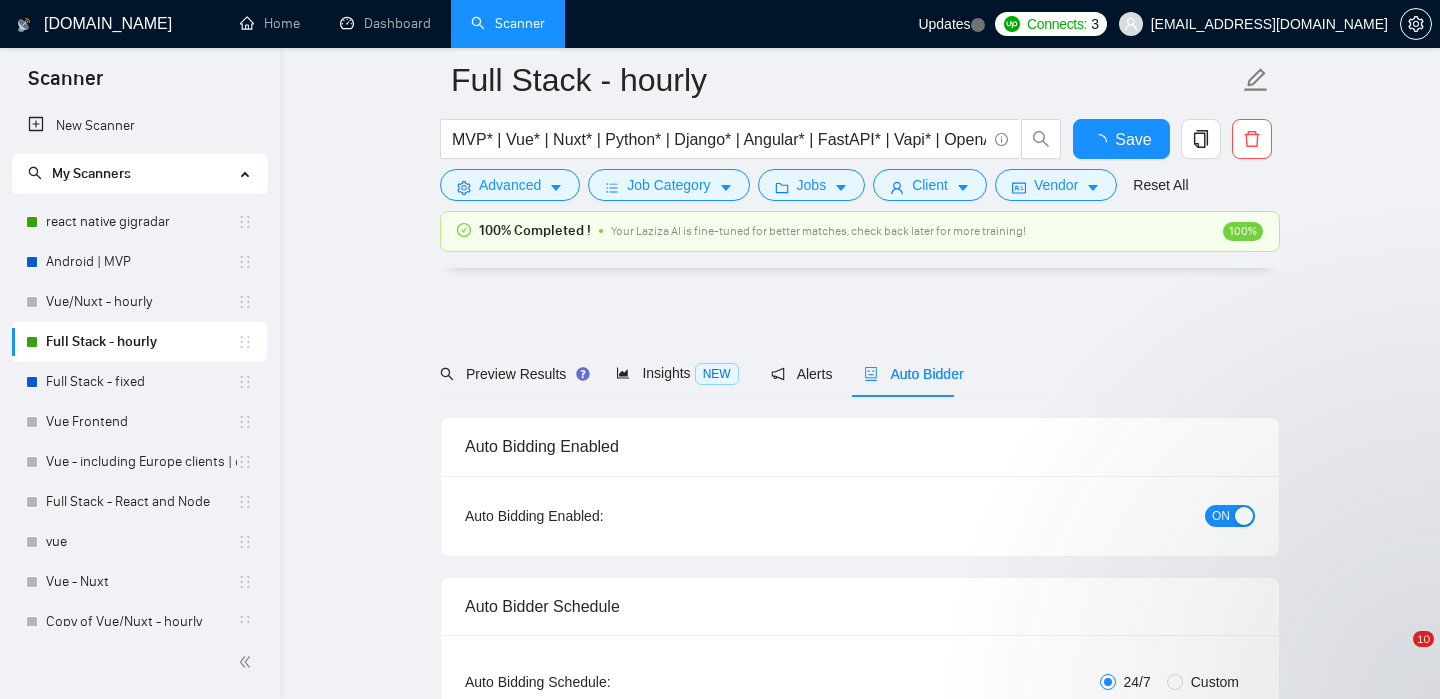 type 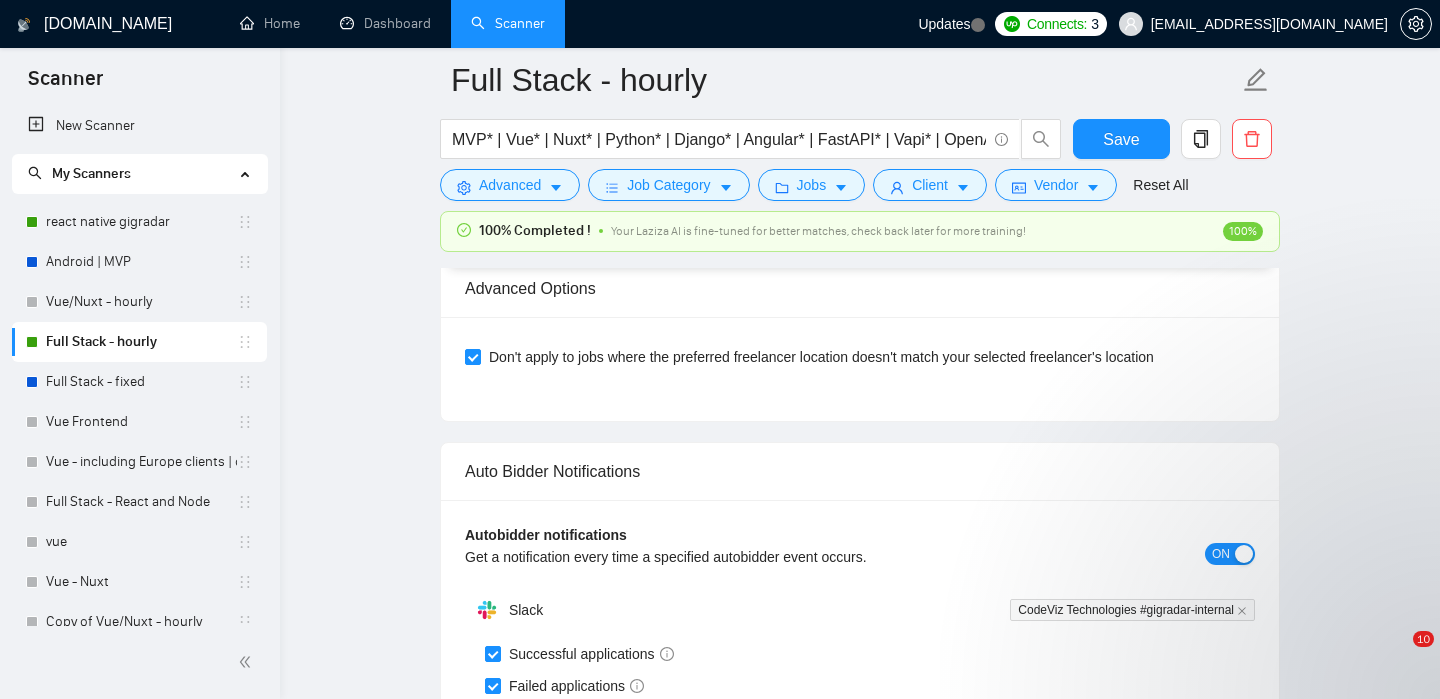 scroll, scrollTop: 4174, scrollLeft: 0, axis: vertical 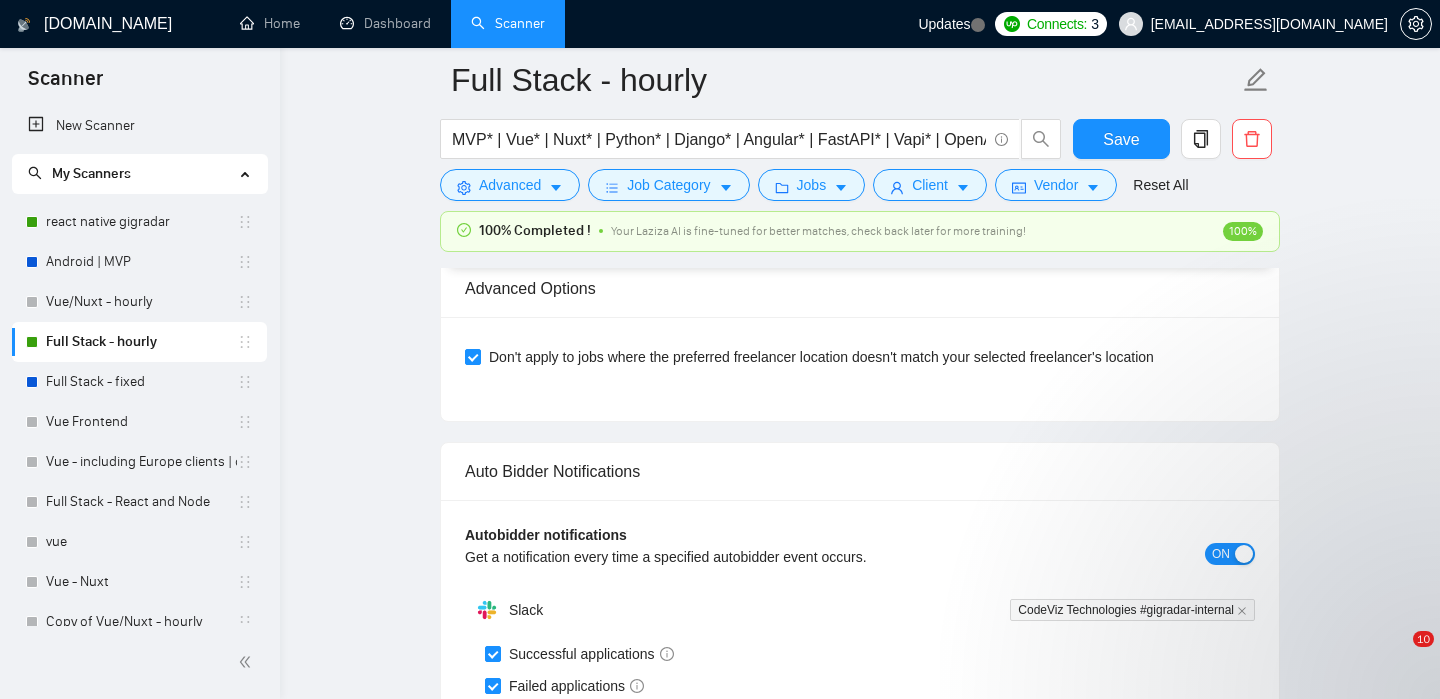 click on "Connects:" at bounding box center (1057, 24) 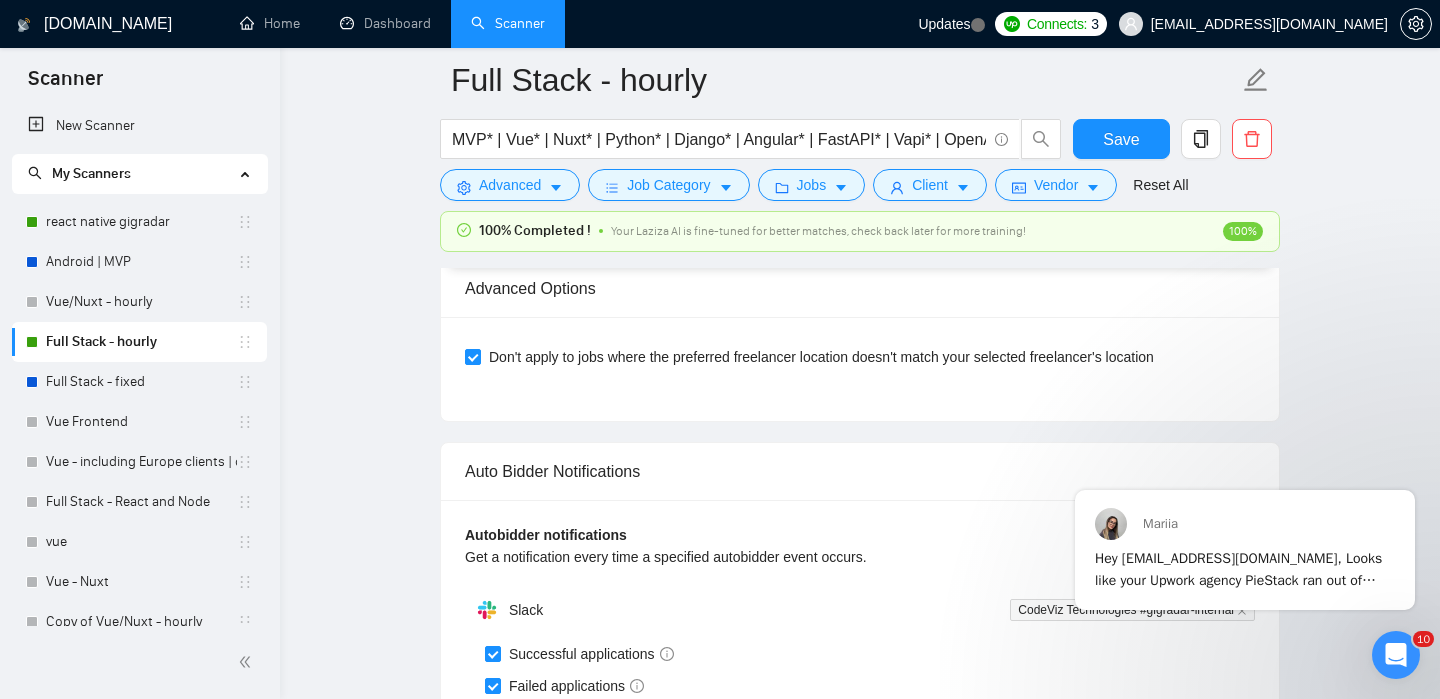 scroll, scrollTop: 0, scrollLeft: 0, axis: both 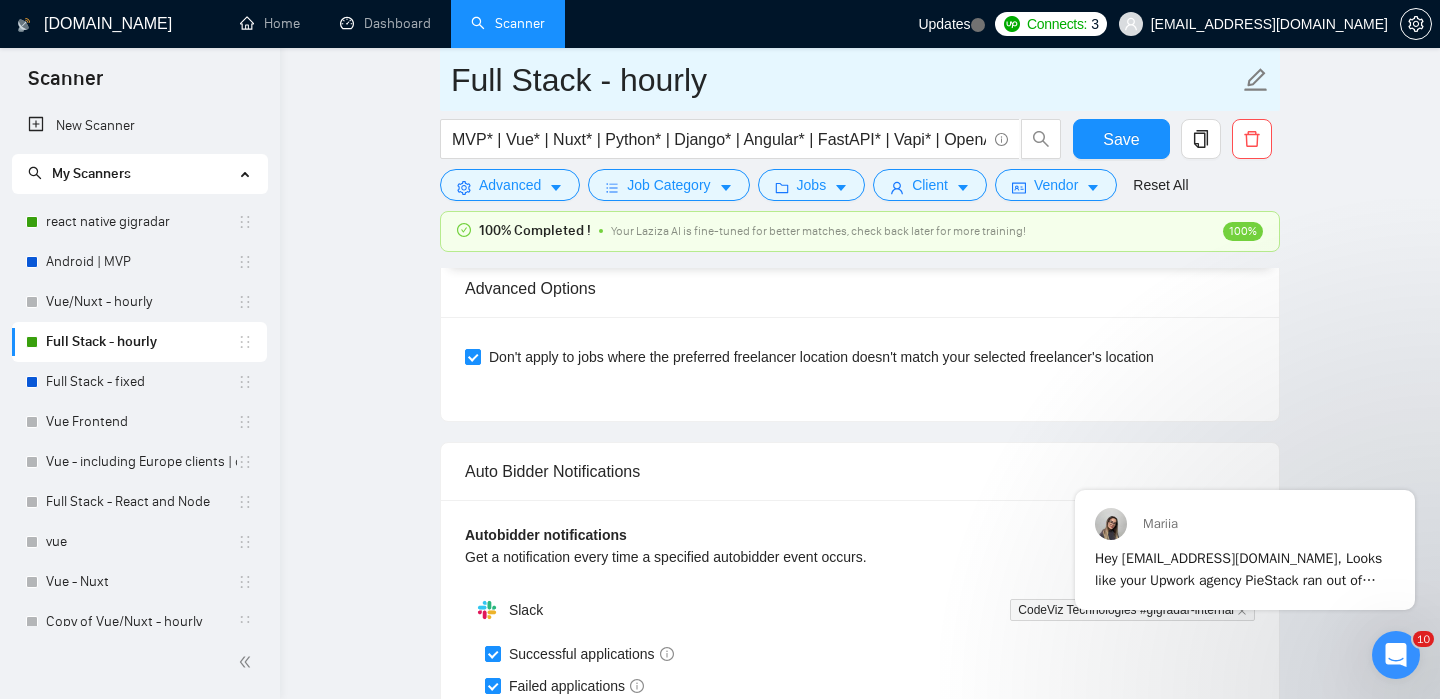 click on "Full Stack - hourly" at bounding box center [845, 80] 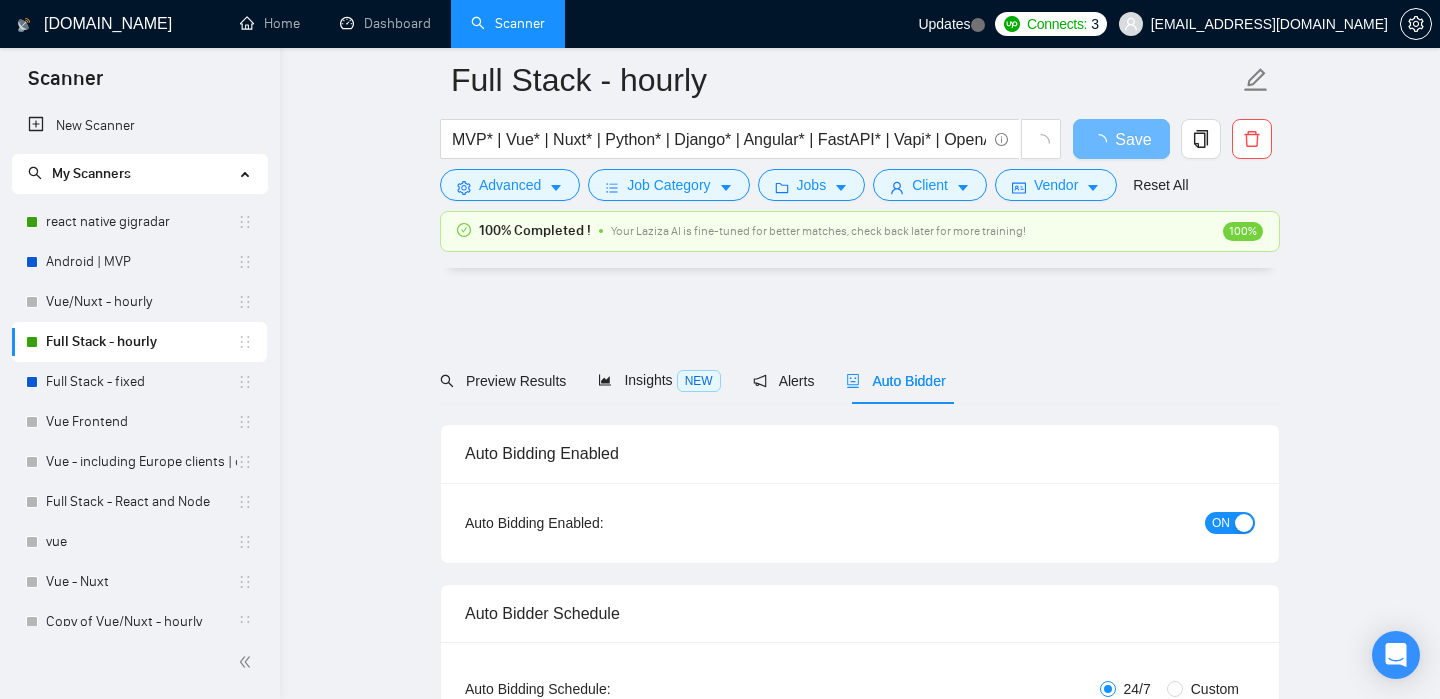 scroll, scrollTop: 4174, scrollLeft: 0, axis: vertical 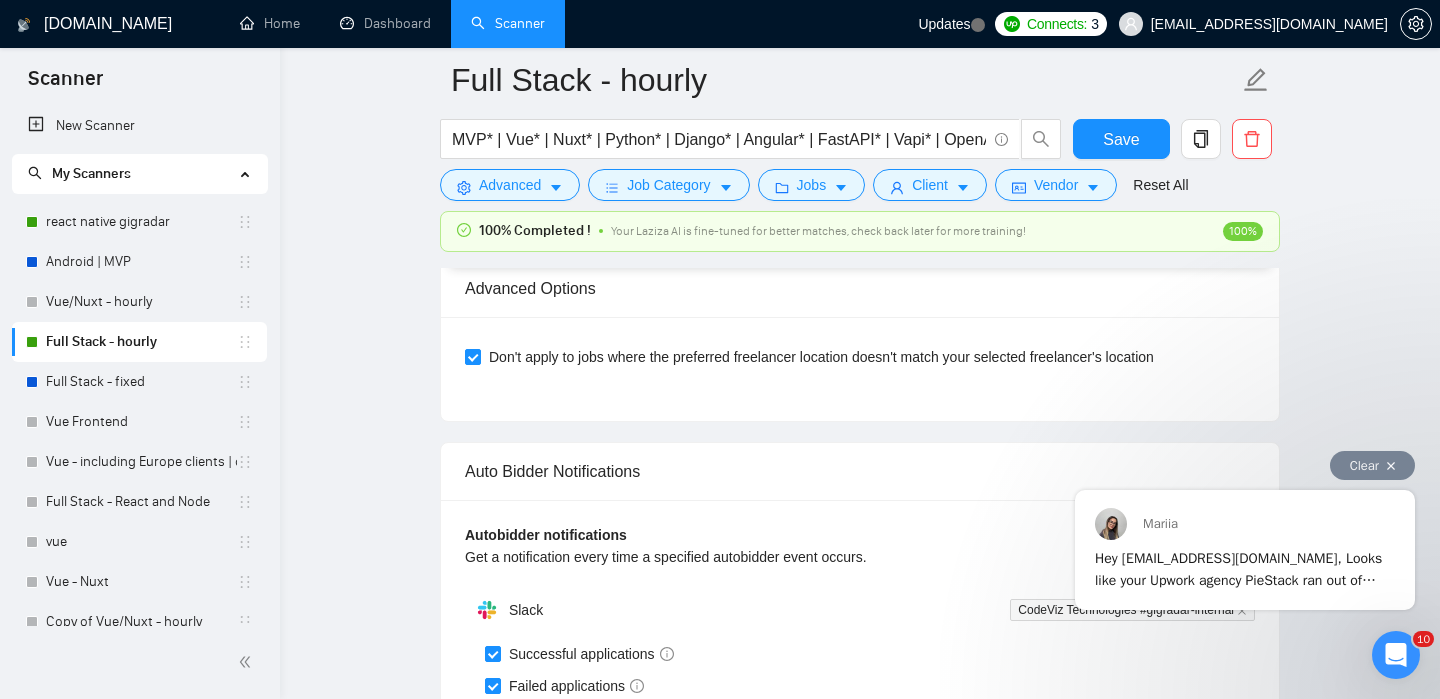 type 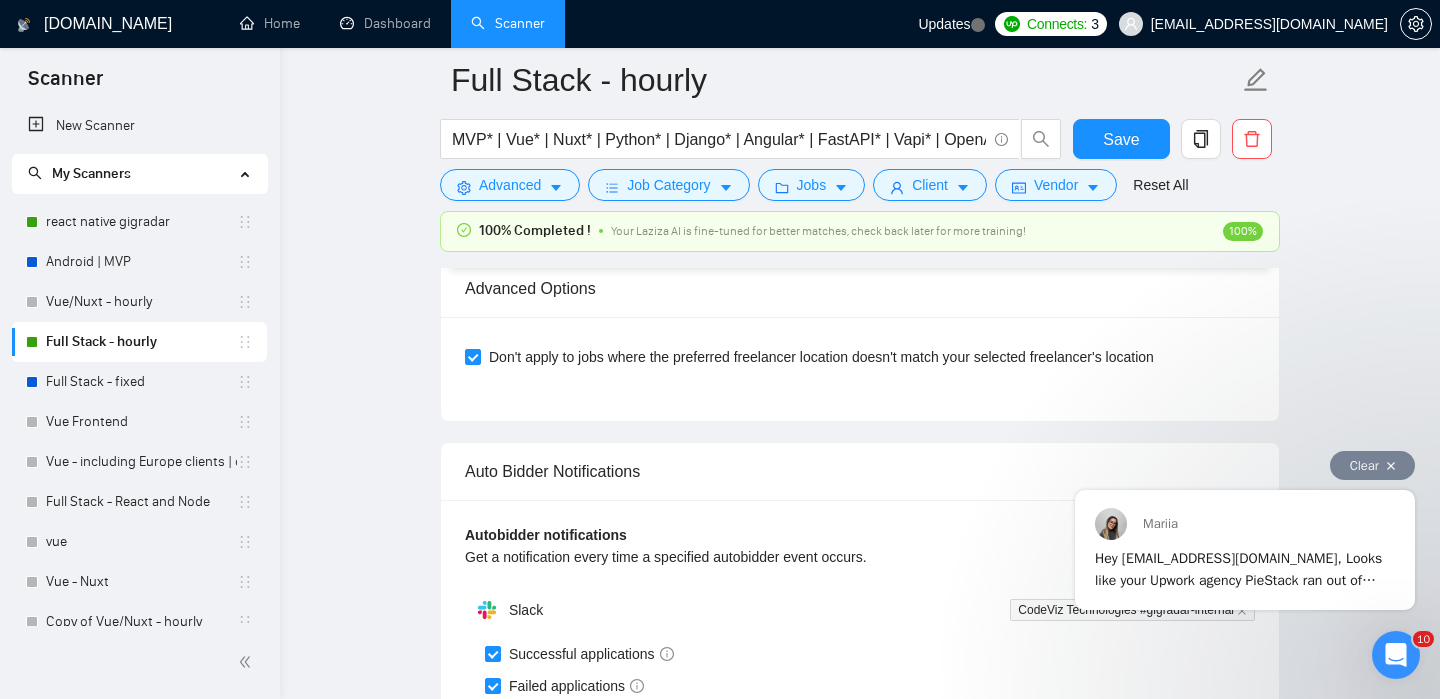 scroll, scrollTop: 0, scrollLeft: 0, axis: both 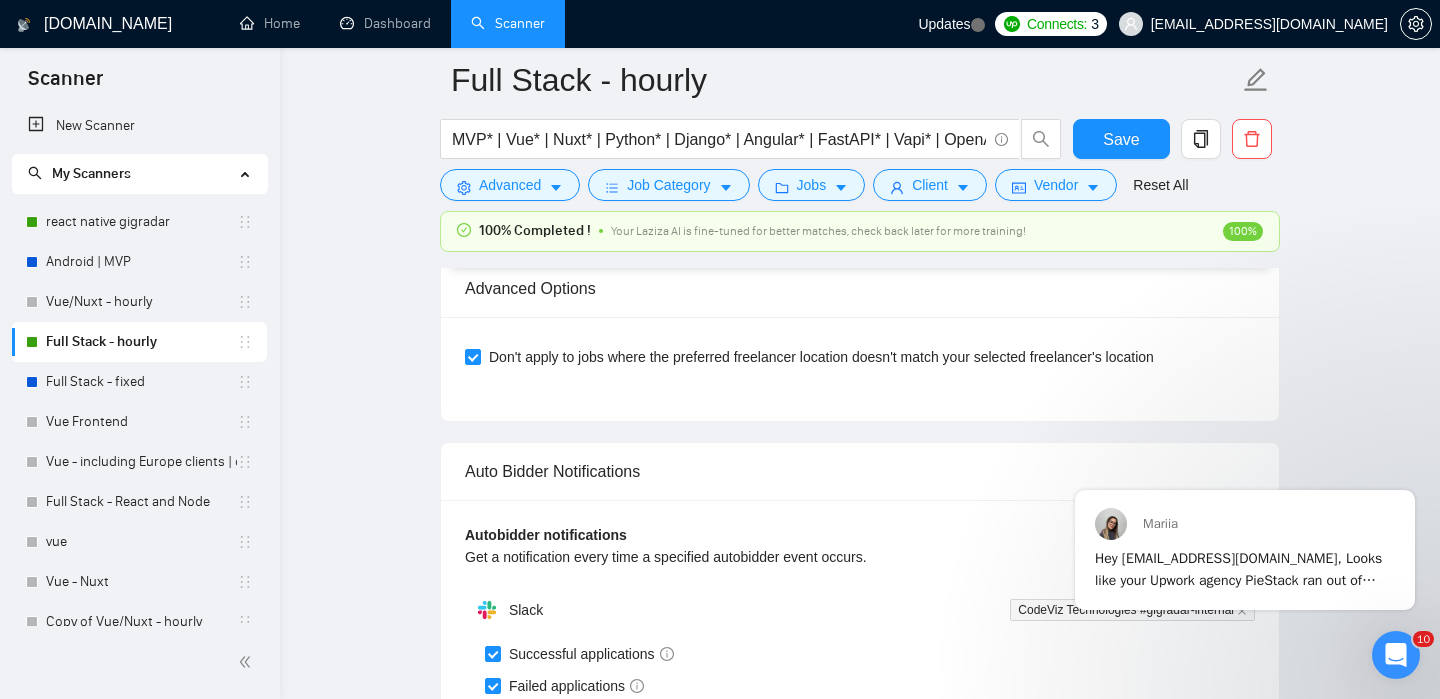 click on "Connects:" at bounding box center (1057, 24) 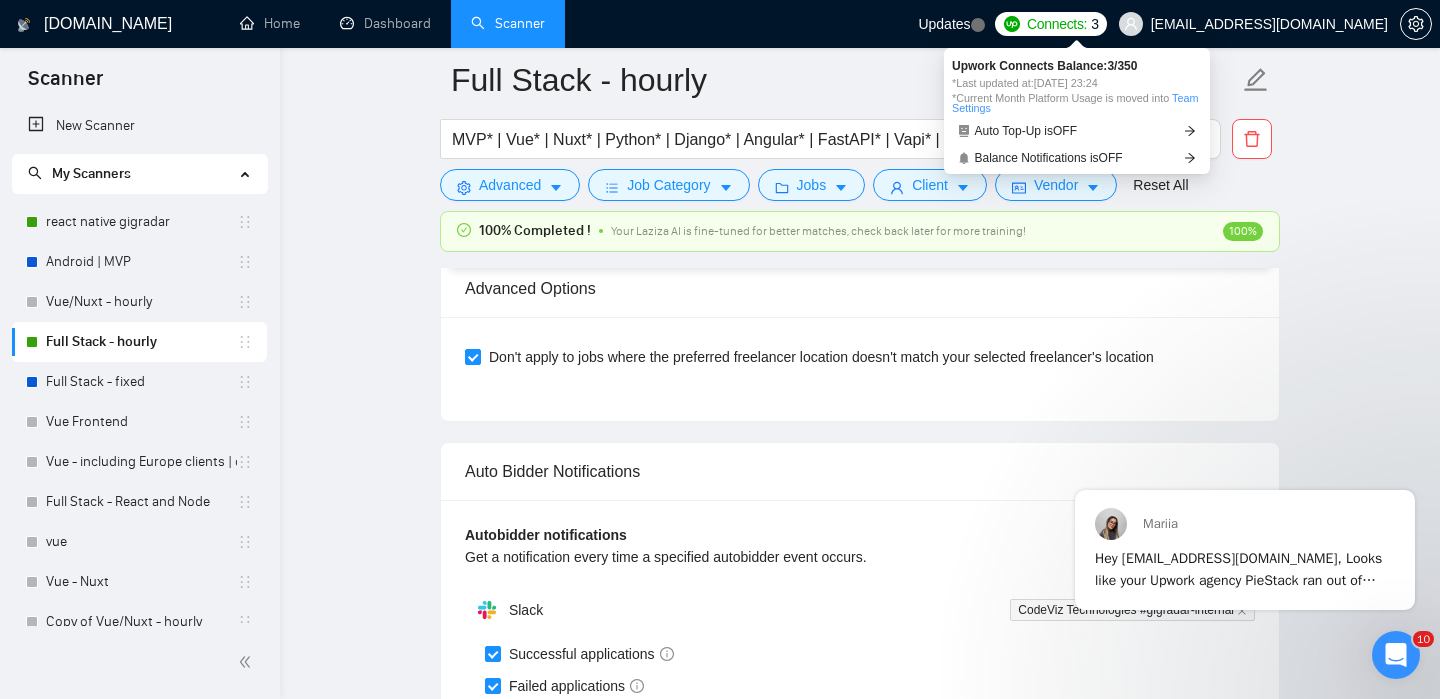 click on "*Last updated at:  02 Jul 2025 23:24" at bounding box center (1077, 83) 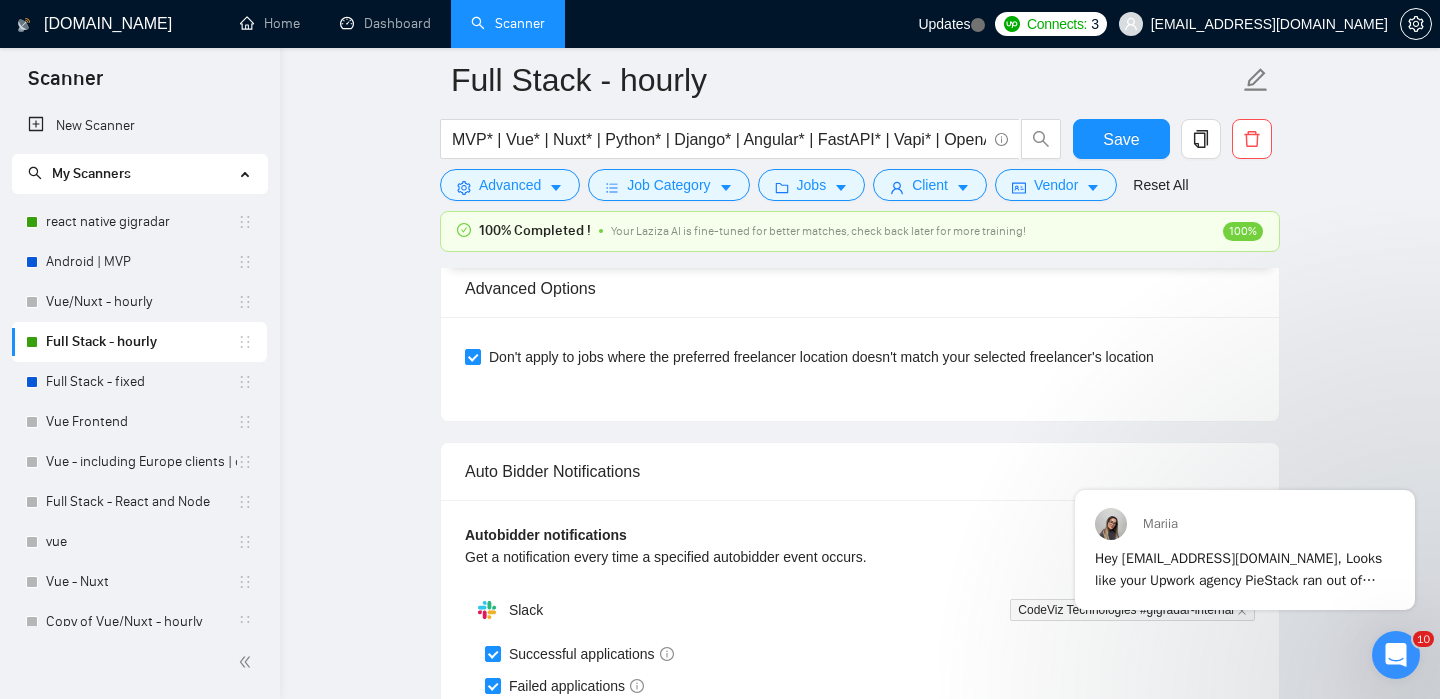 click on "Connects:" at bounding box center (1057, 24) 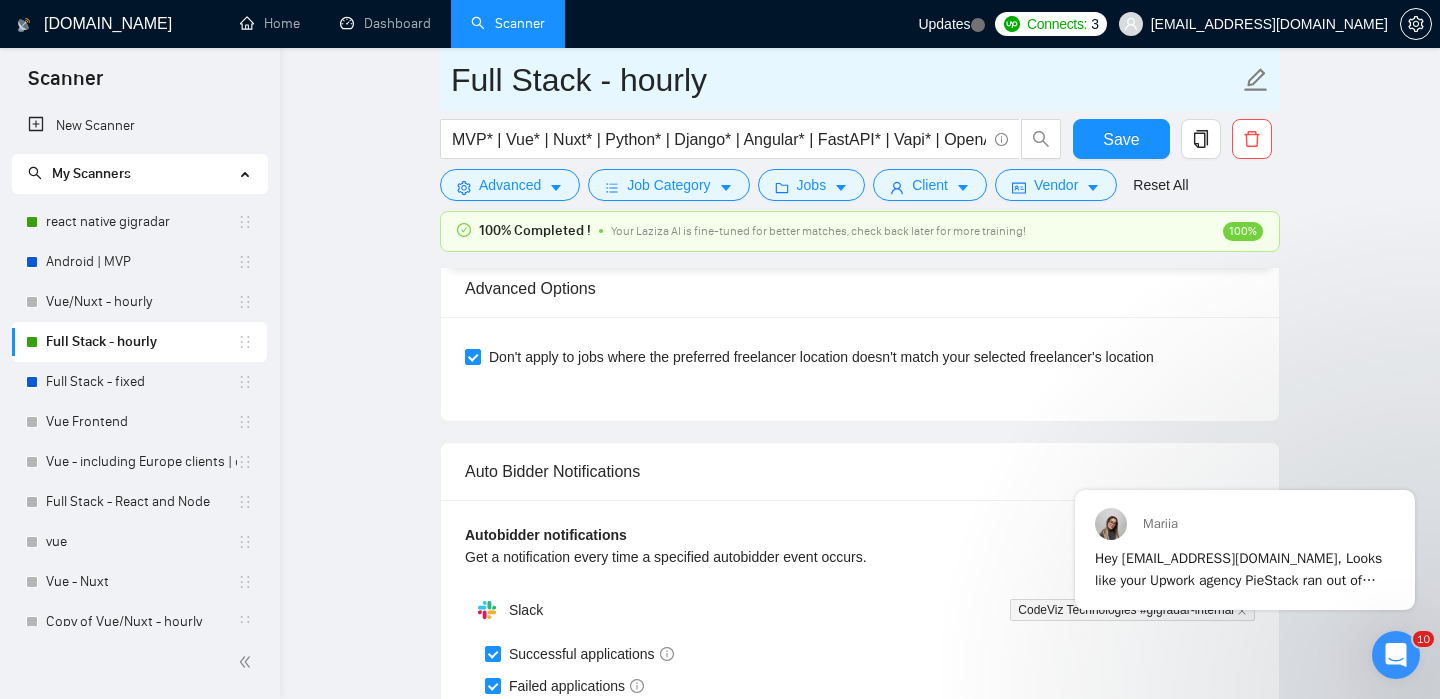 click on "Full Stack - hourly" at bounding box center [845, 80] 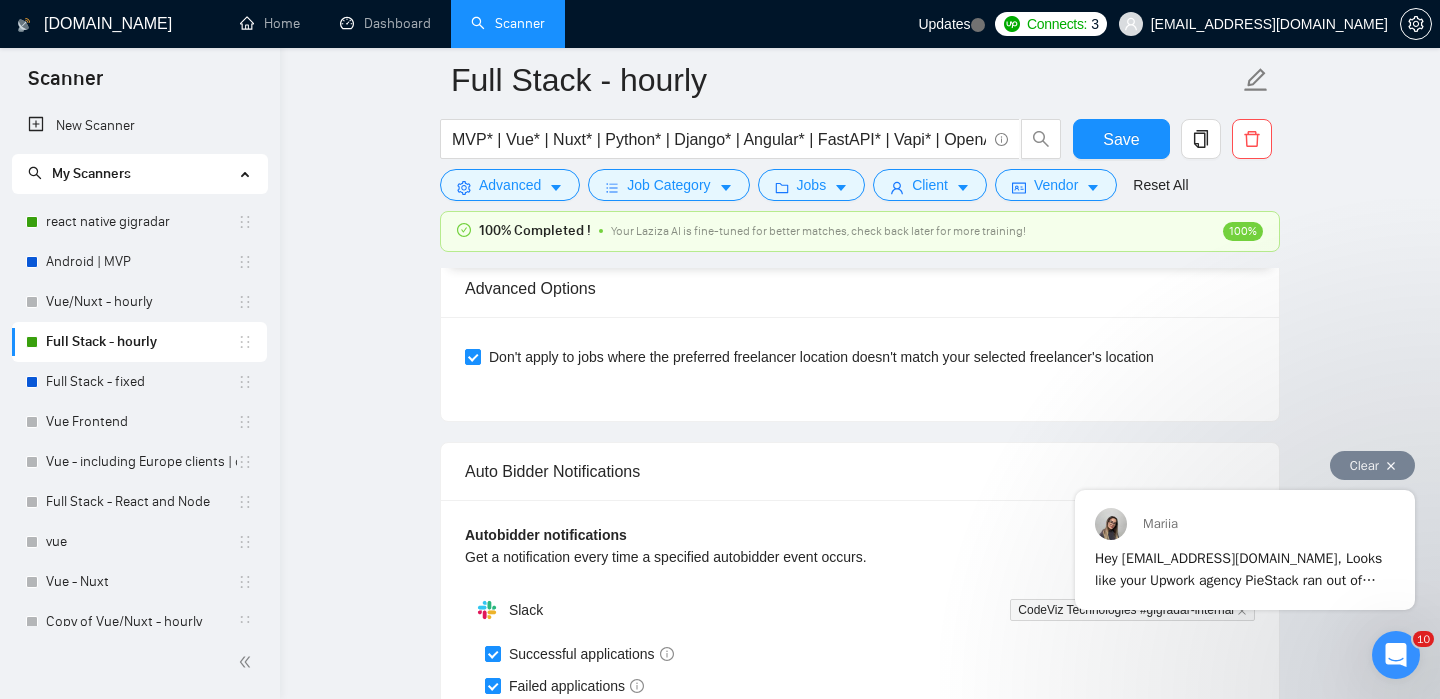click on "Mariia Hey fahad98mahmood@gmail.com, Looks like your Upwork agency PieStack ran out of connects. We recently tried to send a proposal for a job found by react native gigradar, but we could not because the number of connects was insufficient. If you don't top up your connects soon, all your Auto Bidders will be disabled, and you will have to reactivate it again. Please consider enabling the Auto Top-Up Feature to avoid this happening in the future." at bounding box center [1245, 550] 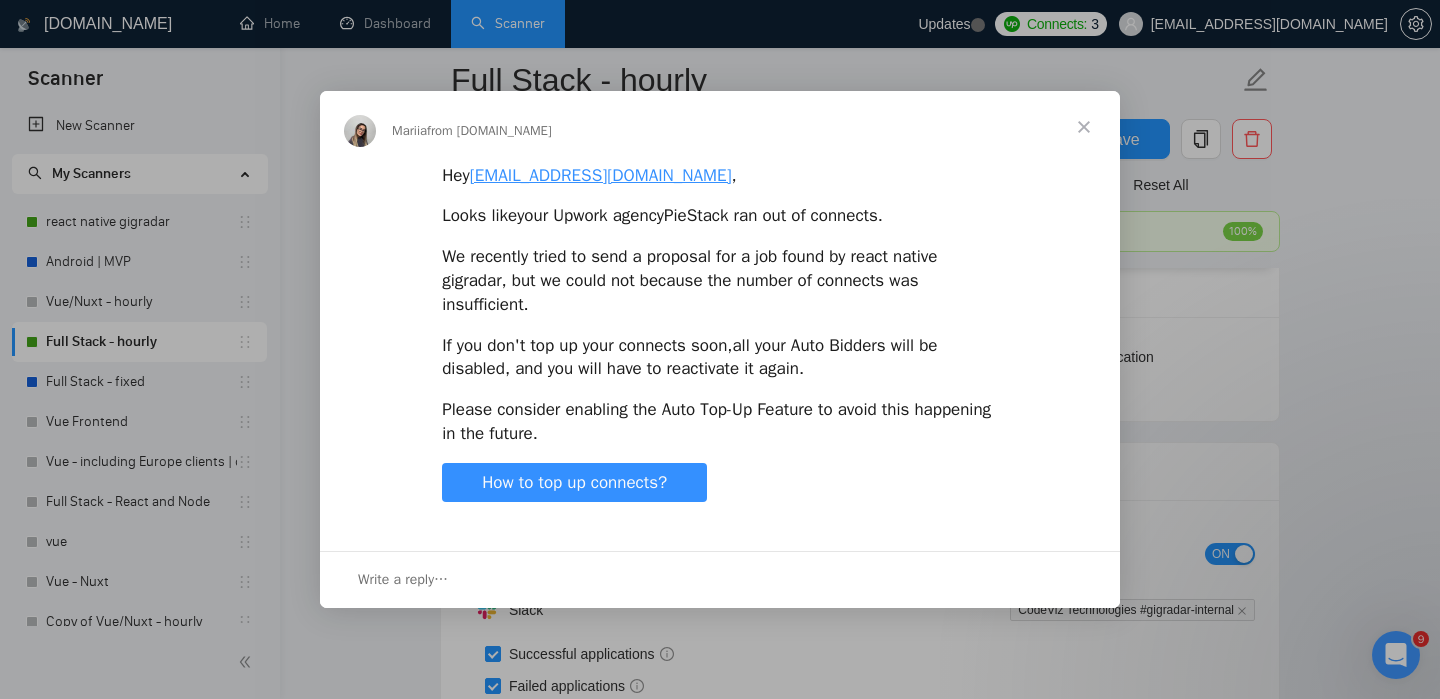 scroll, scrollTop: 0, scrollLeft: 0, axis: both 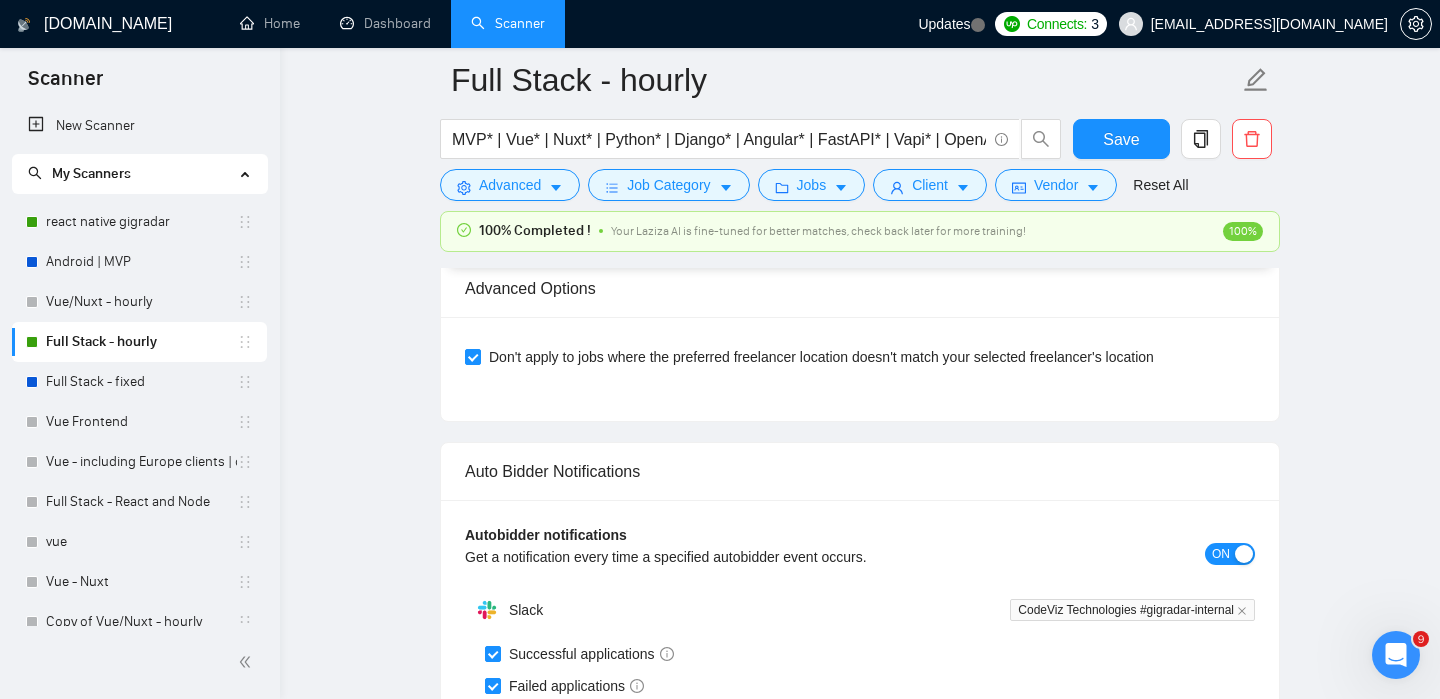 click 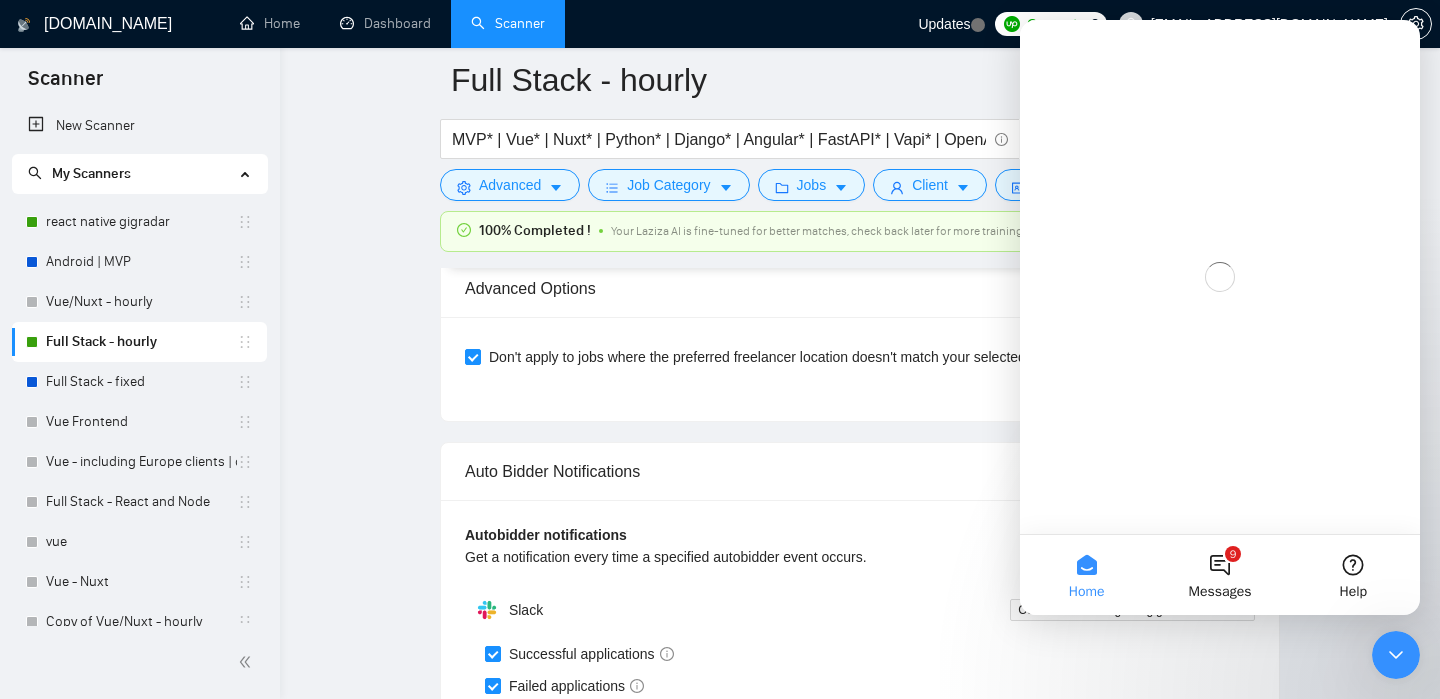 scroll, scrollTop: 0, scrollLeft: 0, axis: both 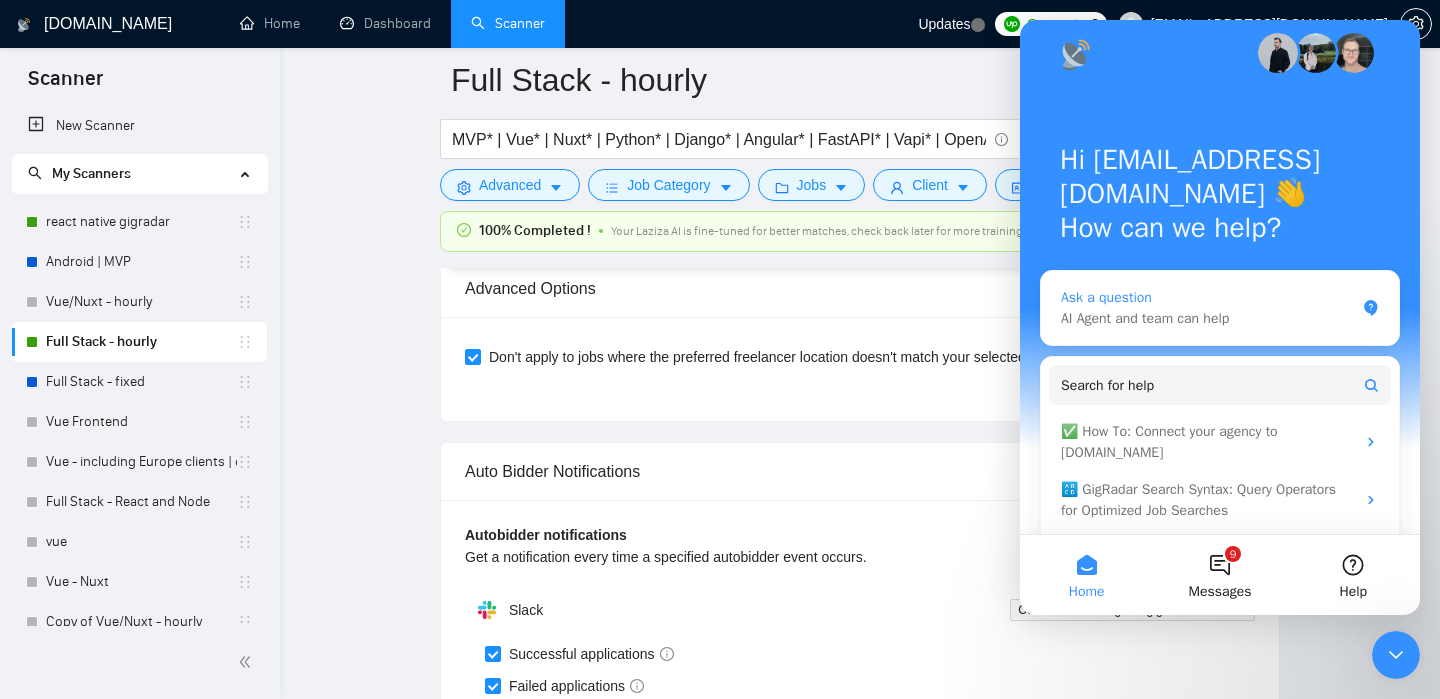 click on "AI Agent and team can help" at bounding box center (1208, 318) 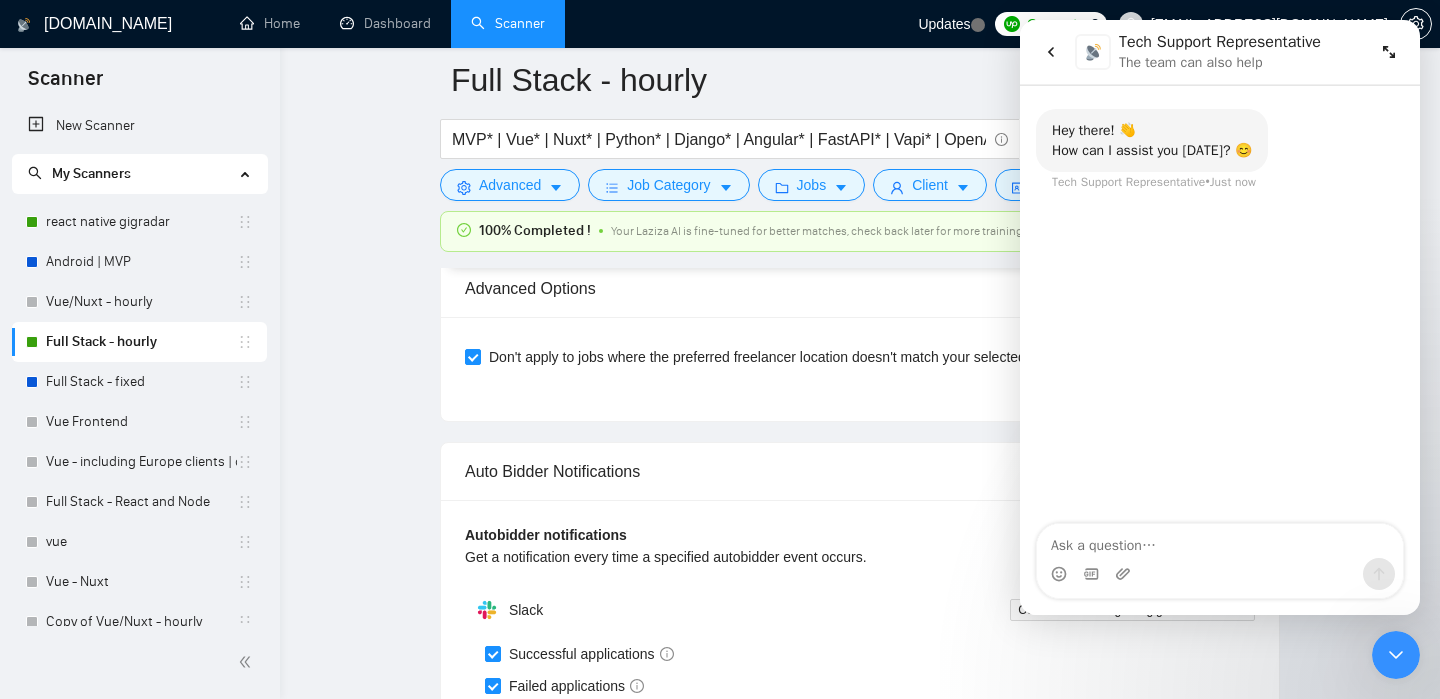 click at bounding box center [1220, 561] 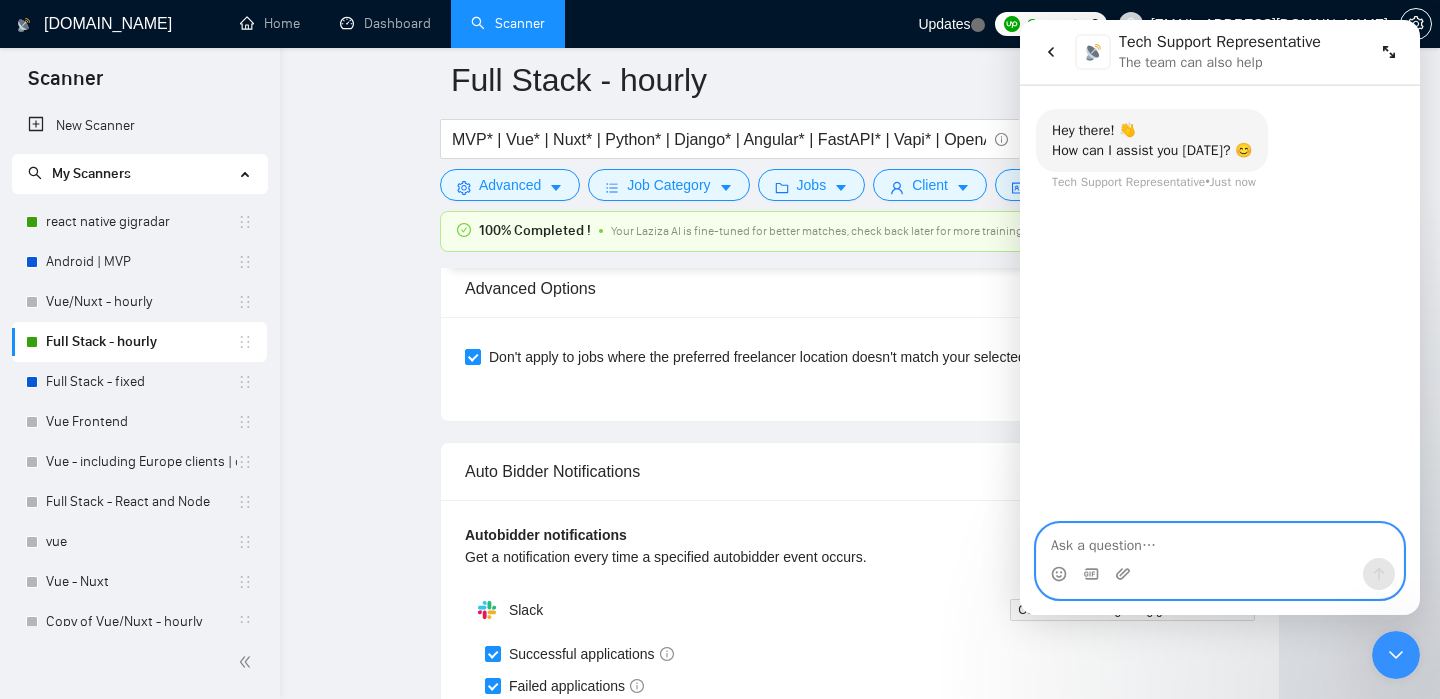 click at bounding box center [1220, 541] 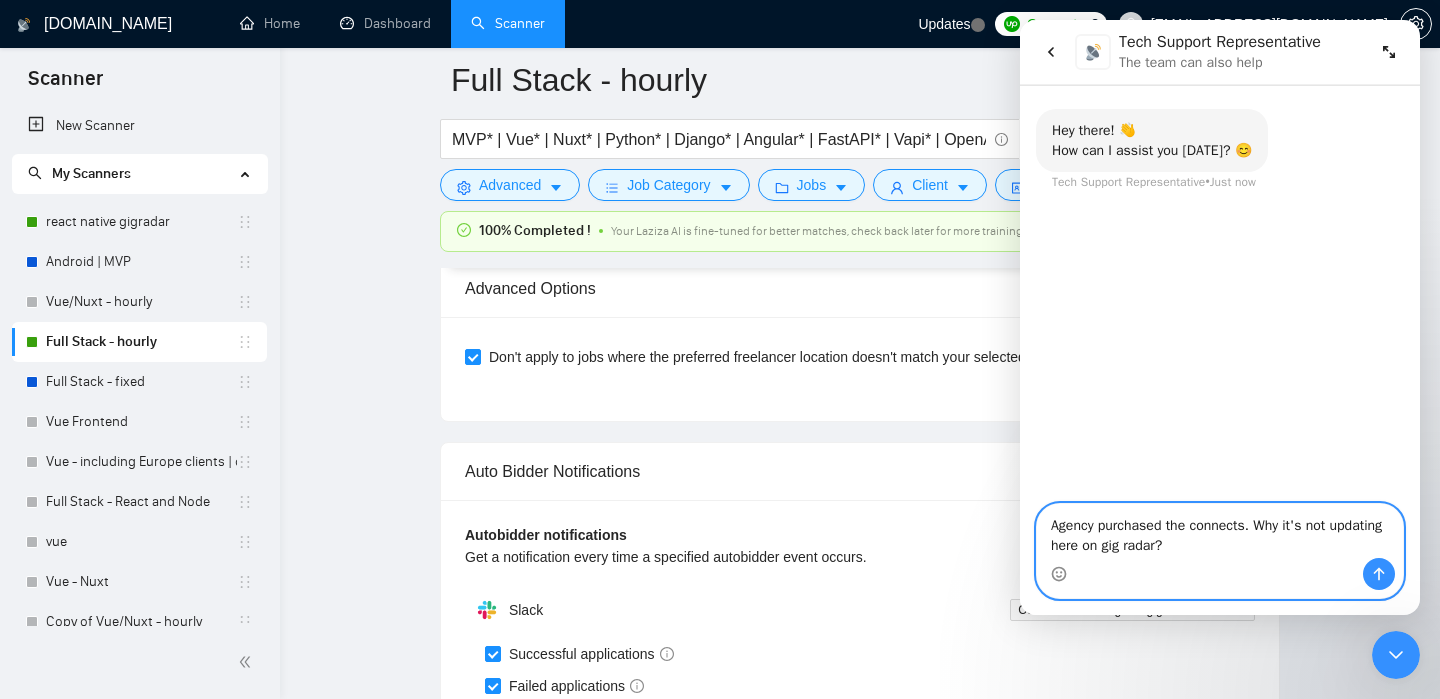 type on "Agency purchased the connects. Why it's not updating here on gig radar?" 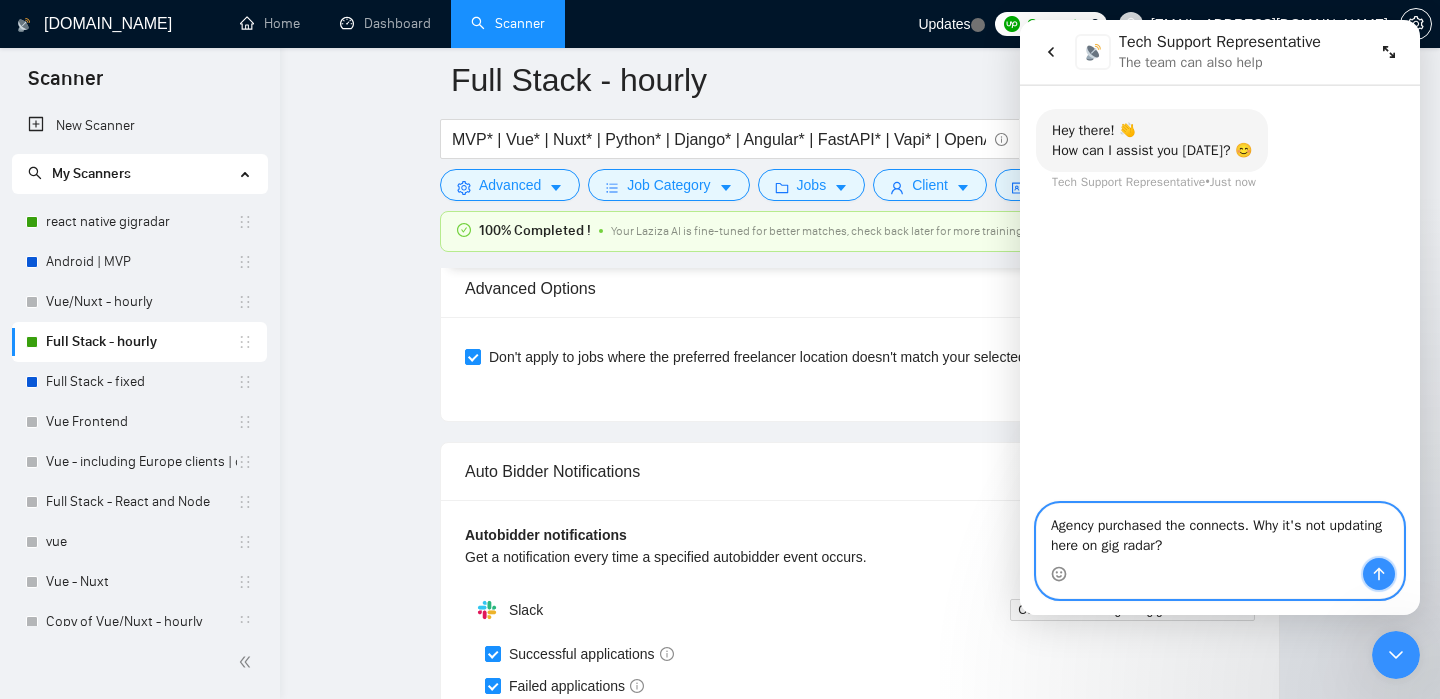 click 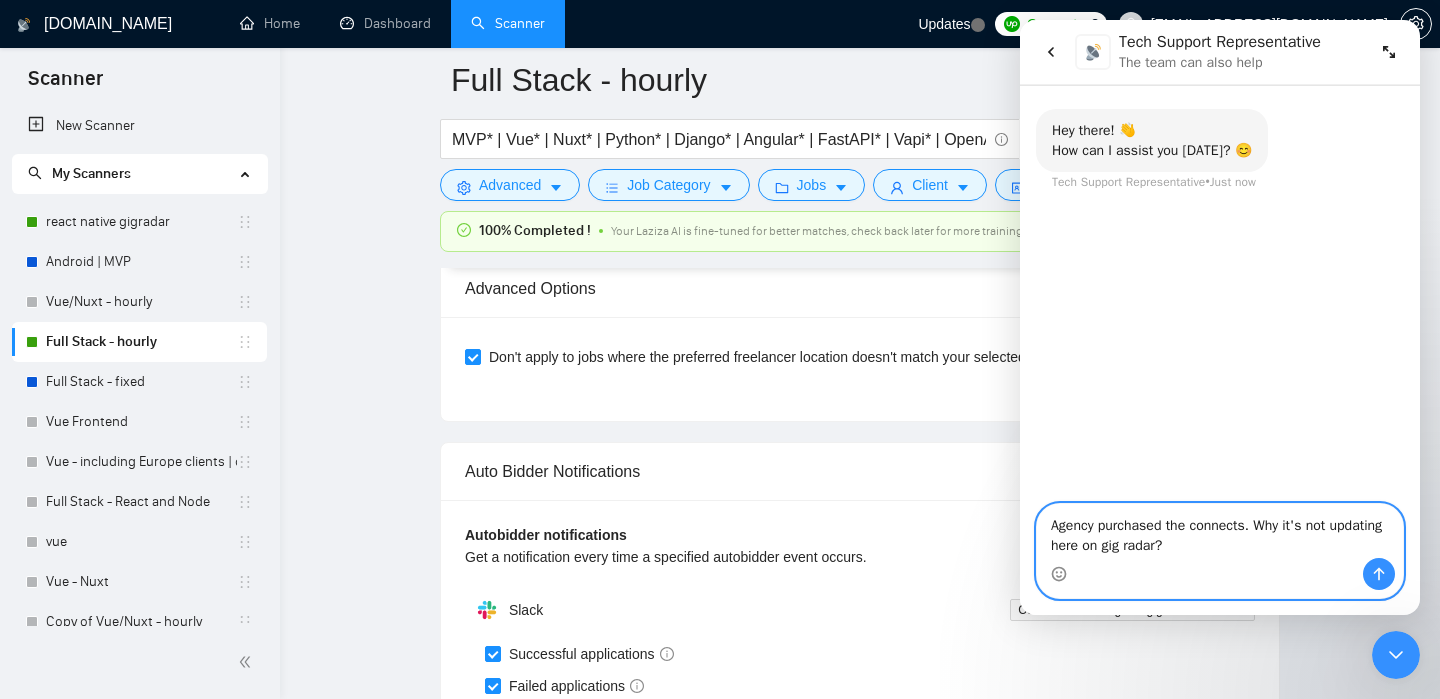 type 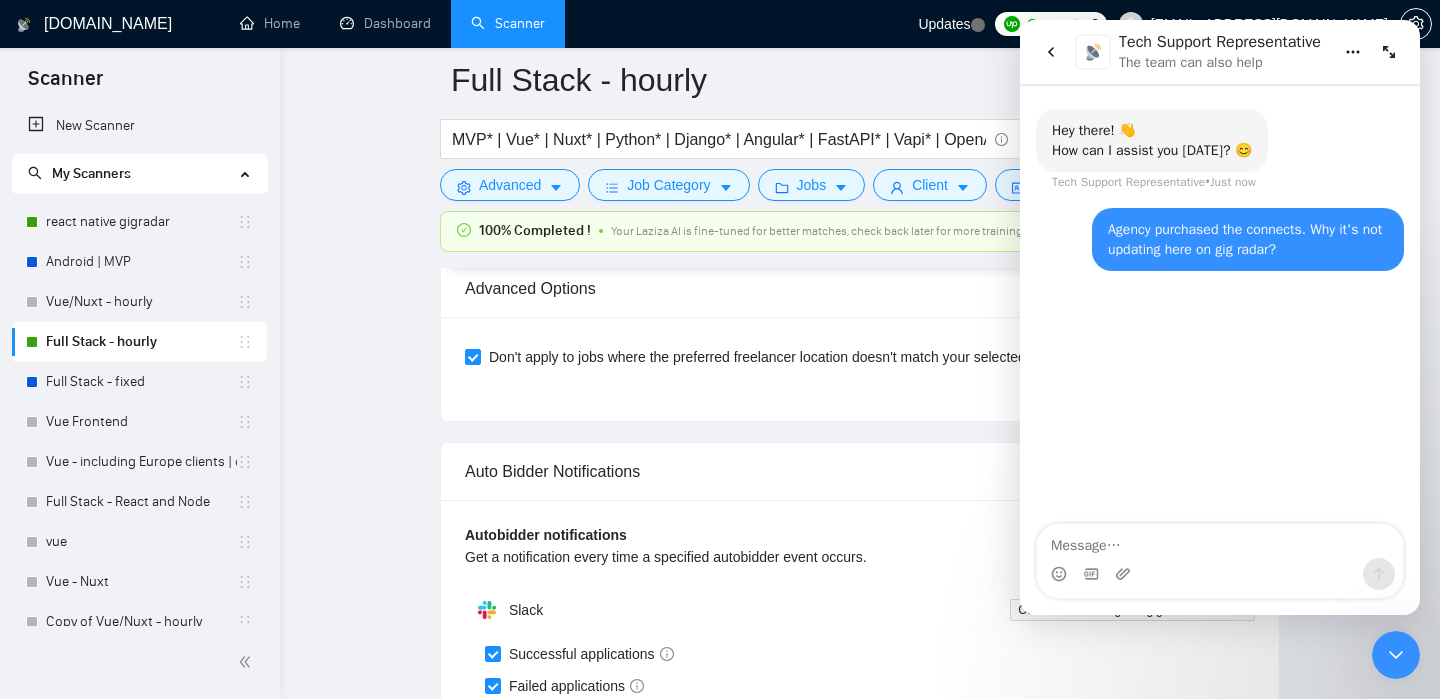 scroll, scrollTop: 3, scrollLeft: 0, axis: vertical 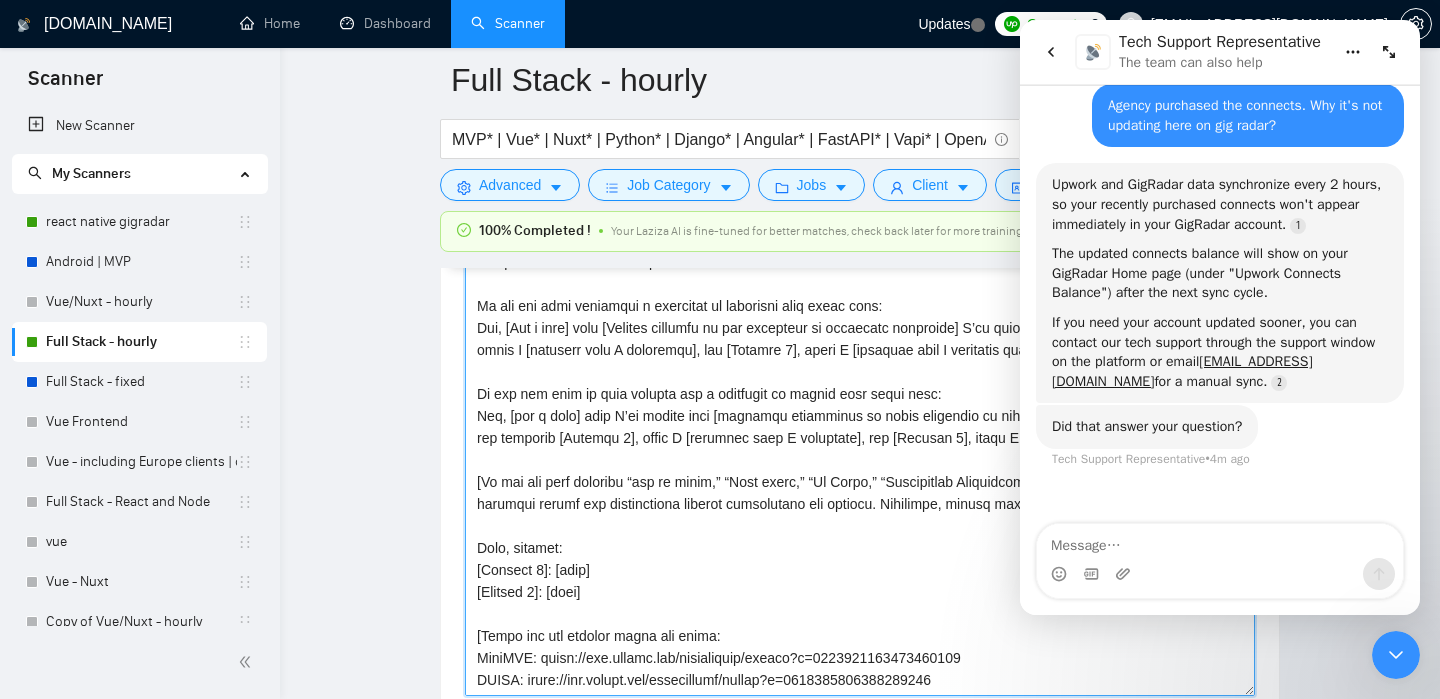 click on "Cover letter template:" at bounding box center (860, 471) 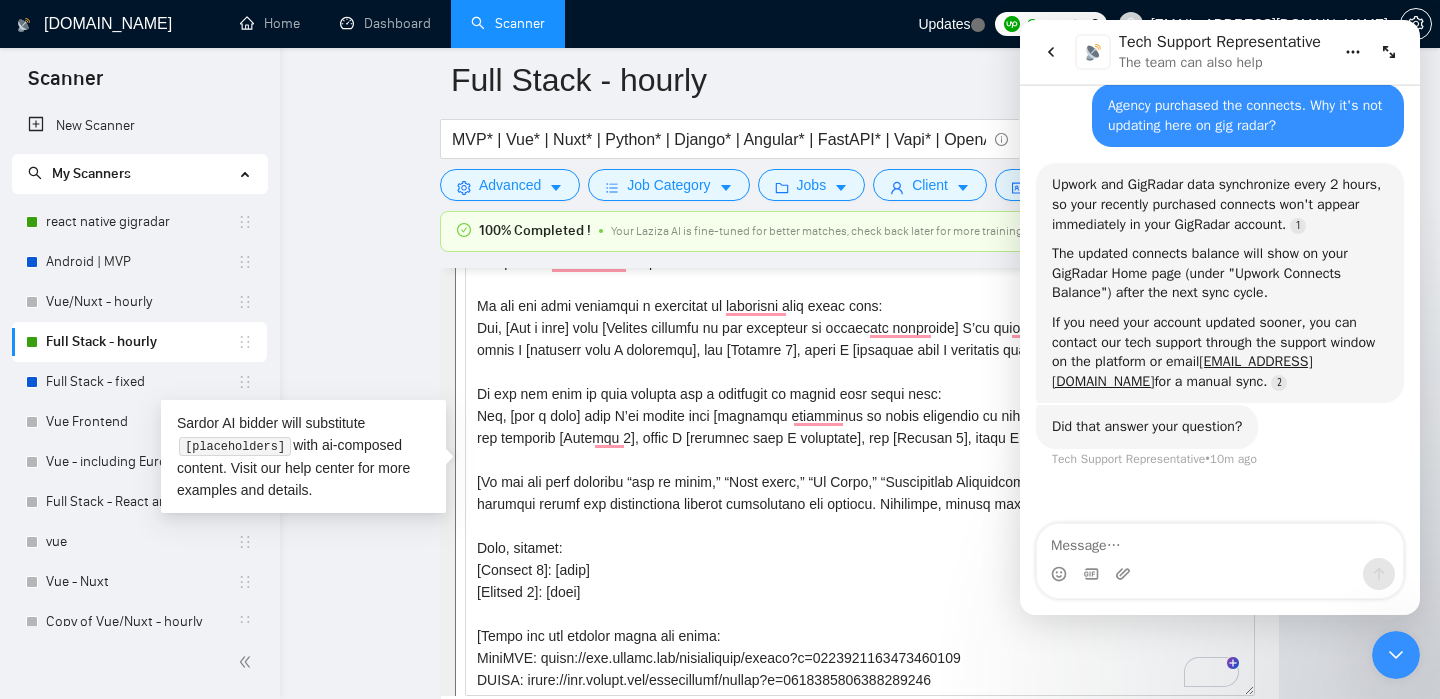 click on "Full Stack - hourly MVP* | Vue* | Nuxt* | Python* | Django* | Angular* | FastAPI* | Vapi* | OpenAI* | LLM* | AI* | Chatbot* | "Chat bot" ("front-end" | frontend* | "front end" | "full-stack" | full-stack* | "full-stack" | Backend* | "Back-end" | "Back - end" | "Back end" | "AI Engineer") Save Advanced   Job Category   Jobs   Client   Vendor   Reset All 100% Completed ! Your Laziza AI is fine-tuned for better matches, check back later for more training! 100% Preview Results Insights NEW Alerts Auto Bidder Auto Bidding Enabled Auto Bidding Enabled: ON Auto Bidder Schedule Auto Bidding Type: Automated (recommended) Semi-automated Auto Bidding Schedule: 24/7 Custom Custom Auto Bidder Schedule Repeat every week on Monday Tuesday Wednesday Thursday Friday Saturday Sunday Active Hours ( Asia/Karachi ): From: To: ( 24  hours) Asia/Karachi Auto Bidding Type Select your bidding algorithm: Choose the algorithm for you bidding. The price per proposal does not include your connects expenditure. Template Bidder 0.50 1.00" at bounding box center [860, 926] 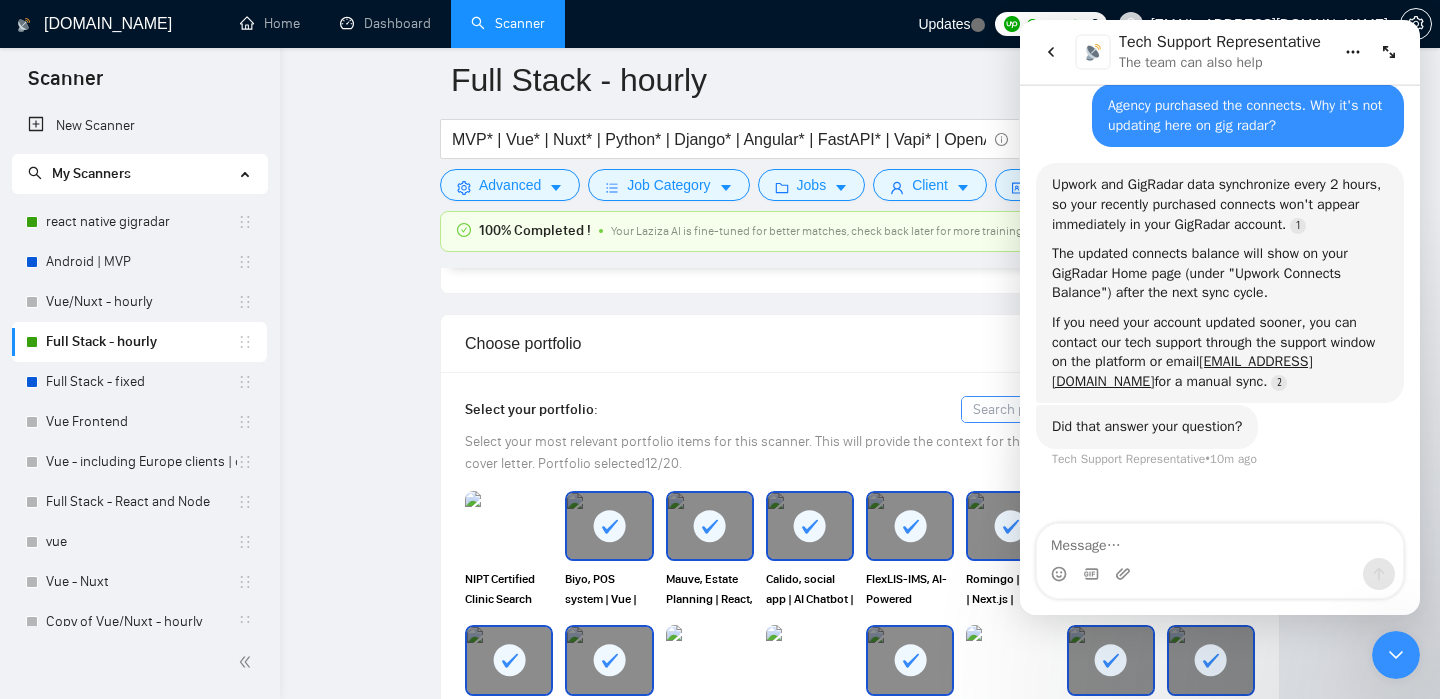 scroll, scrollTop: 616, scrollLeft: 0, axis: vertical 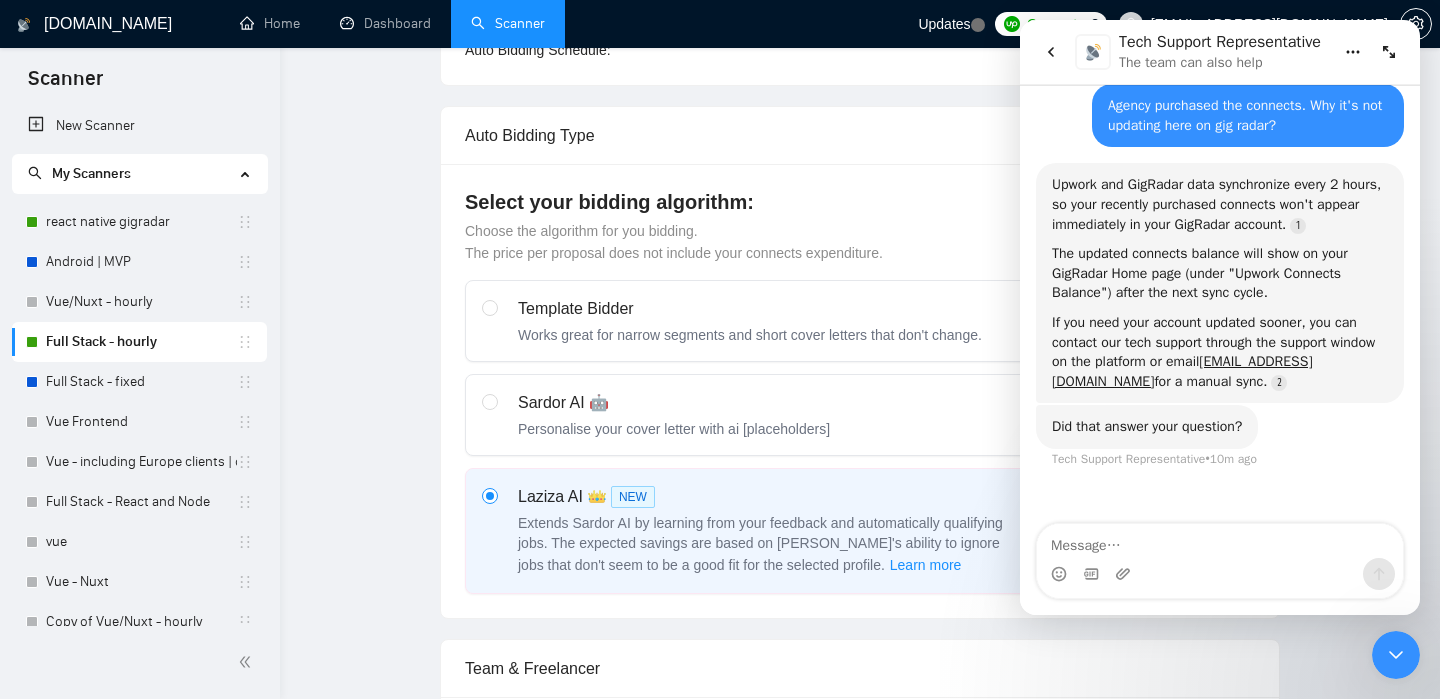 click on "Preview Results" at bounding box center (512, -258) 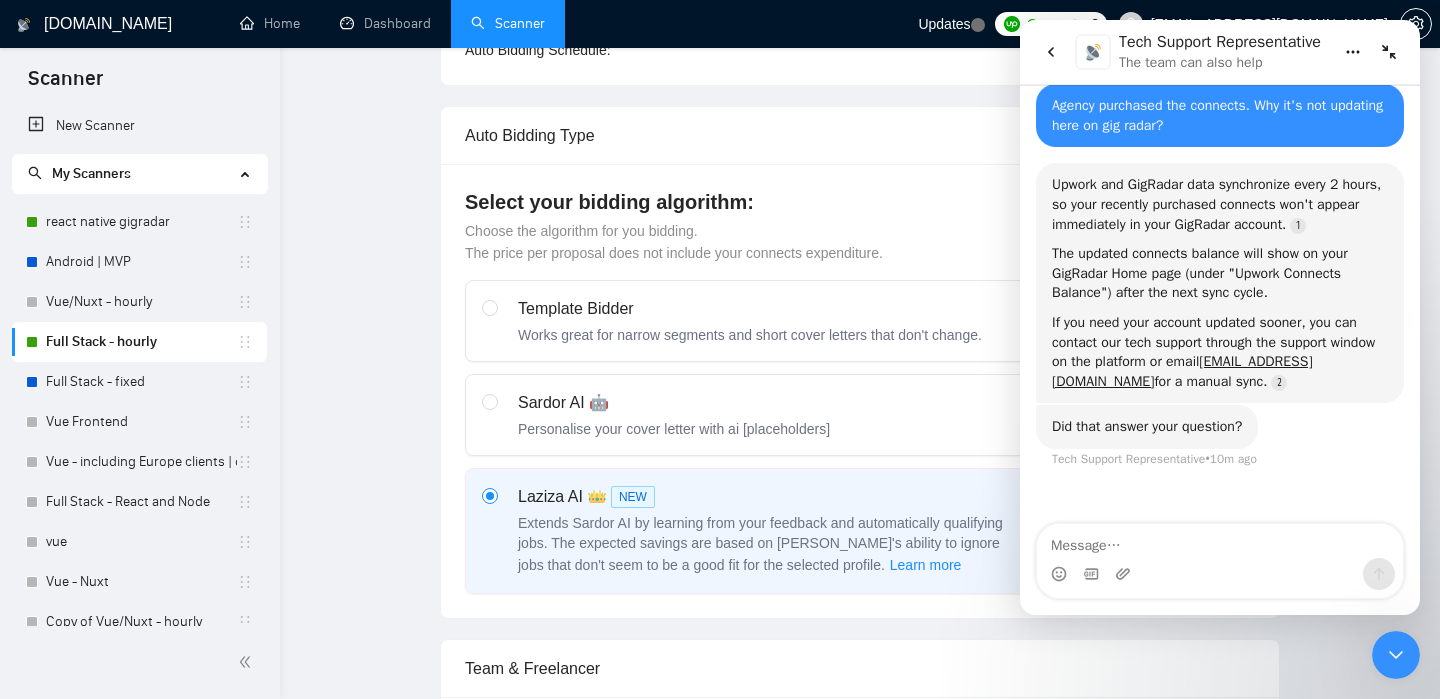 scroll, scrollTop: 0, scrollLeft: 0, axis: both 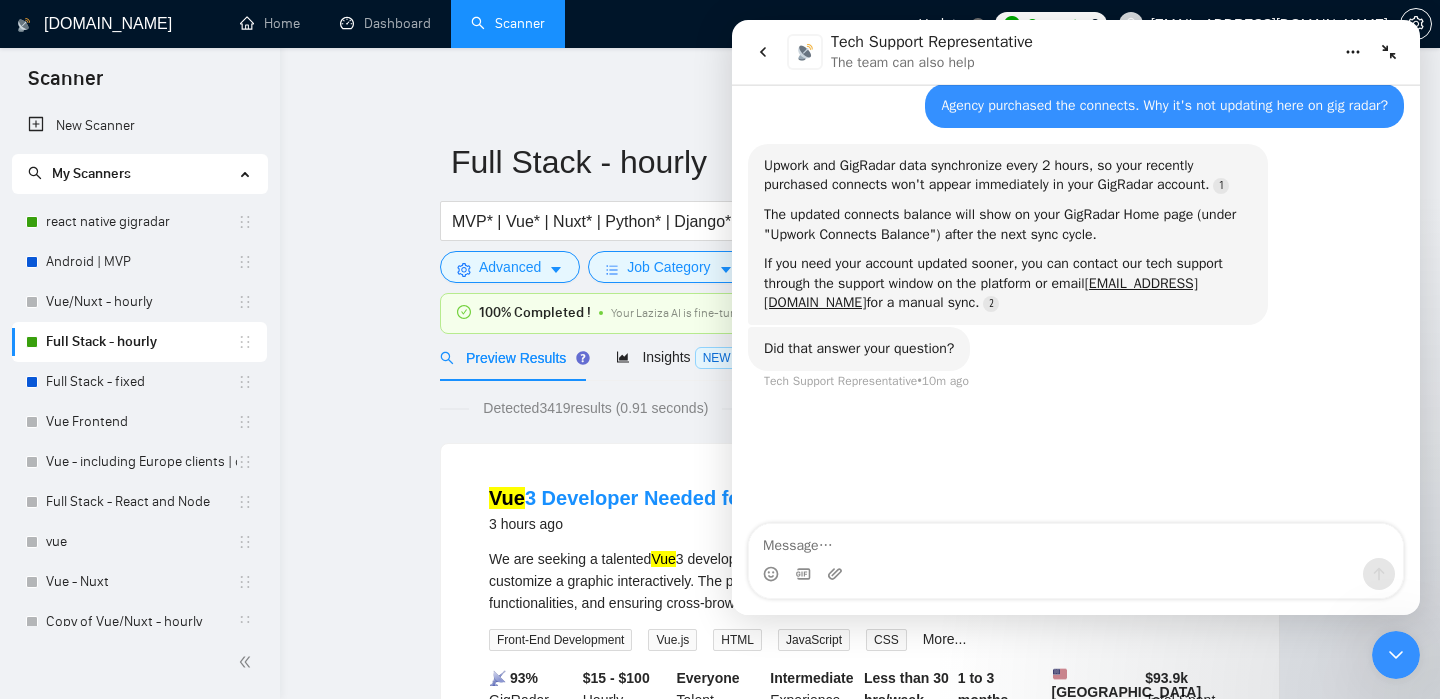 click at bounding box center [1076, 574] 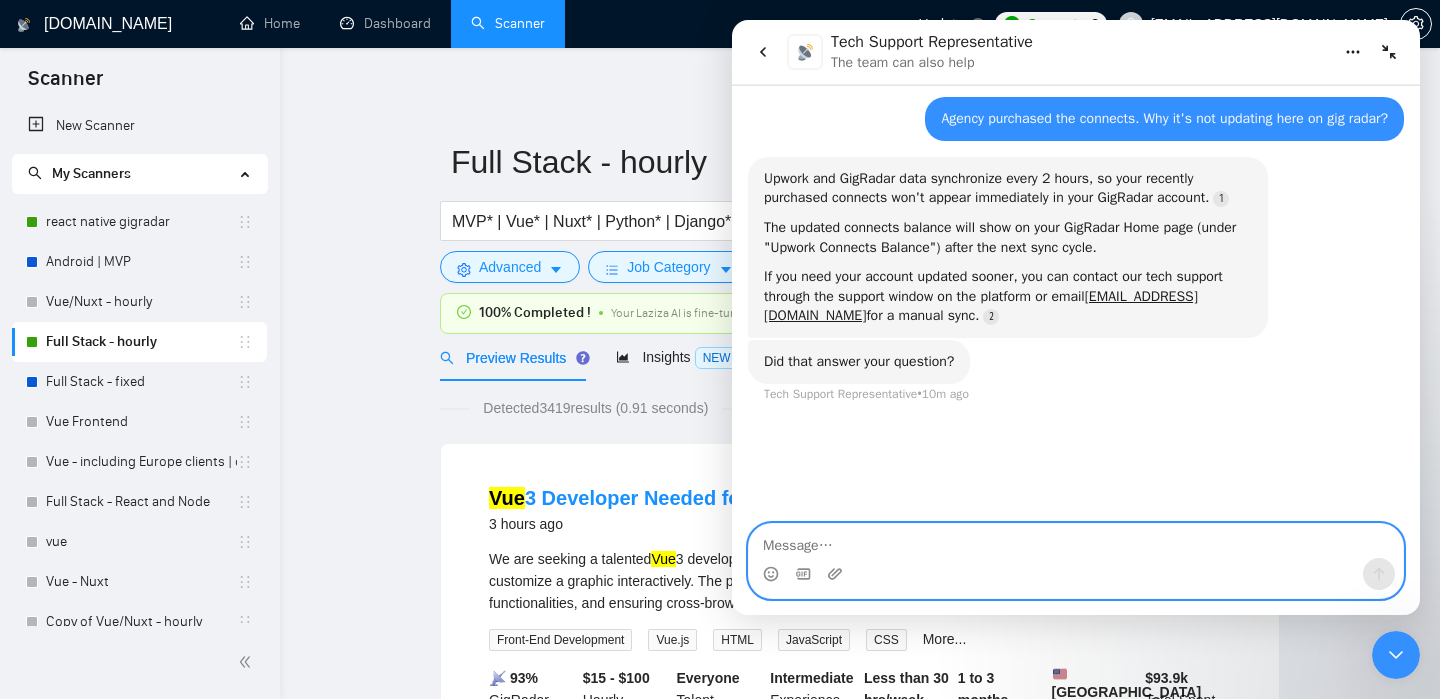 click at bounding box center (1076, 541) 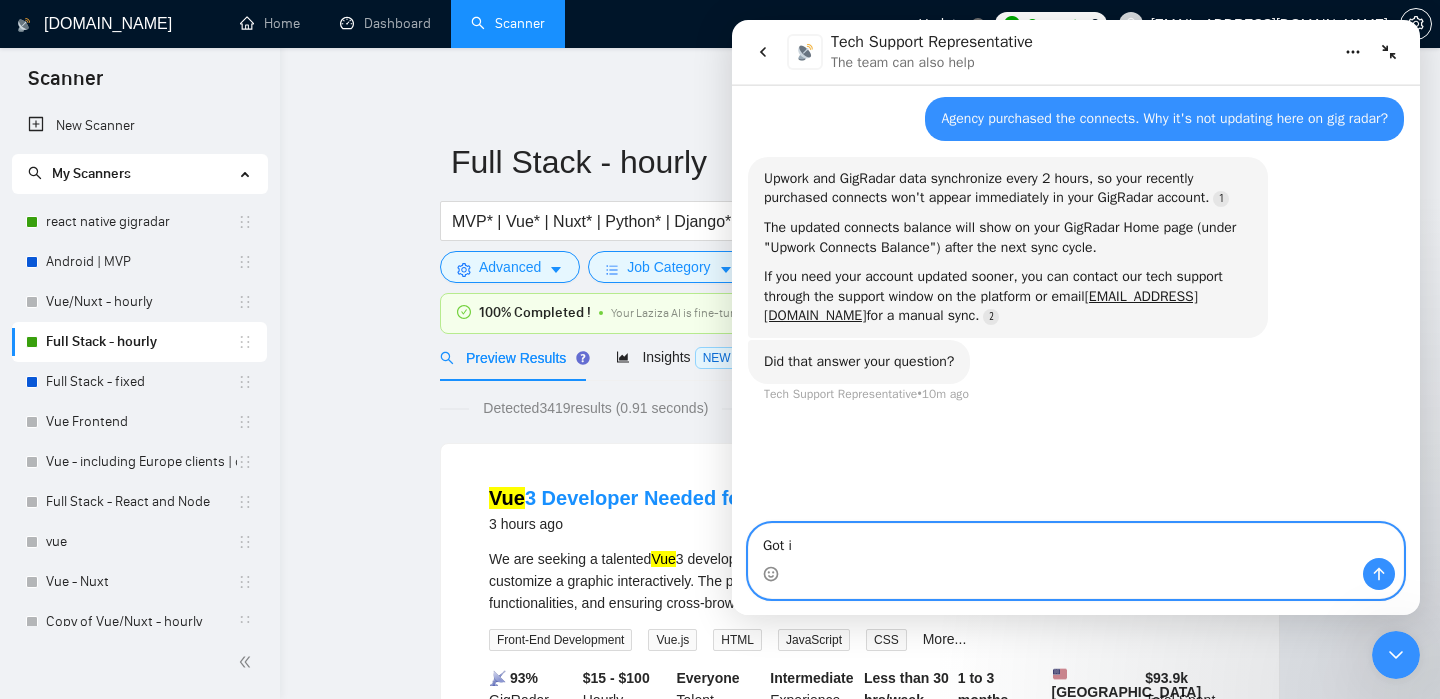 type on "Got it" 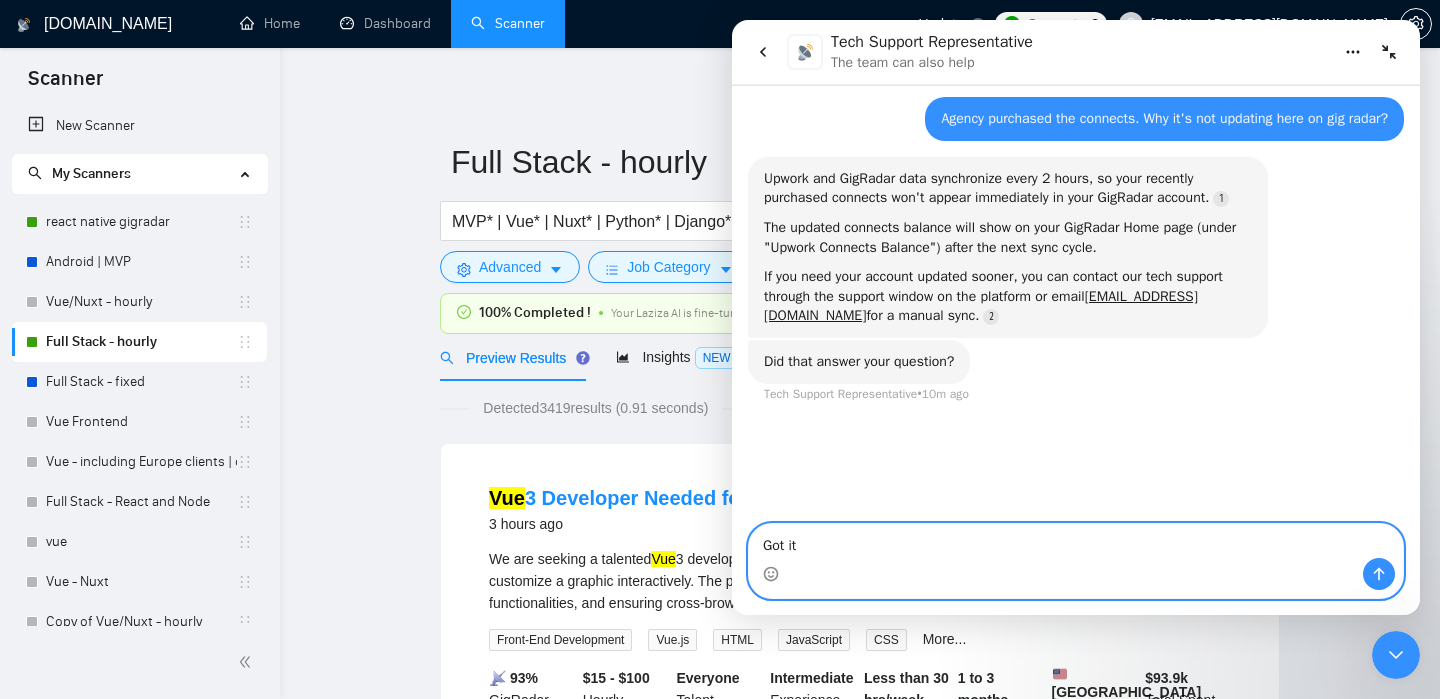 type 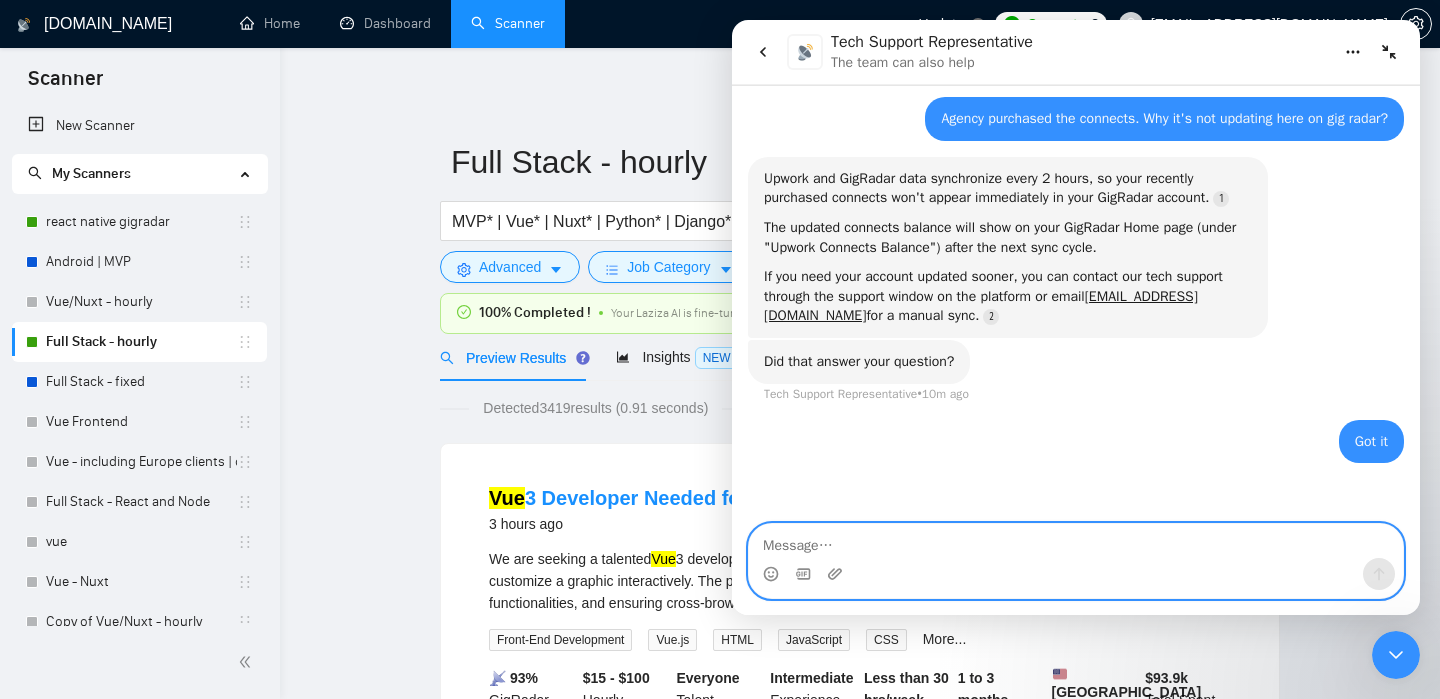 scroll, scrollTop: 129, scrollLeft: 0, axis: vertical 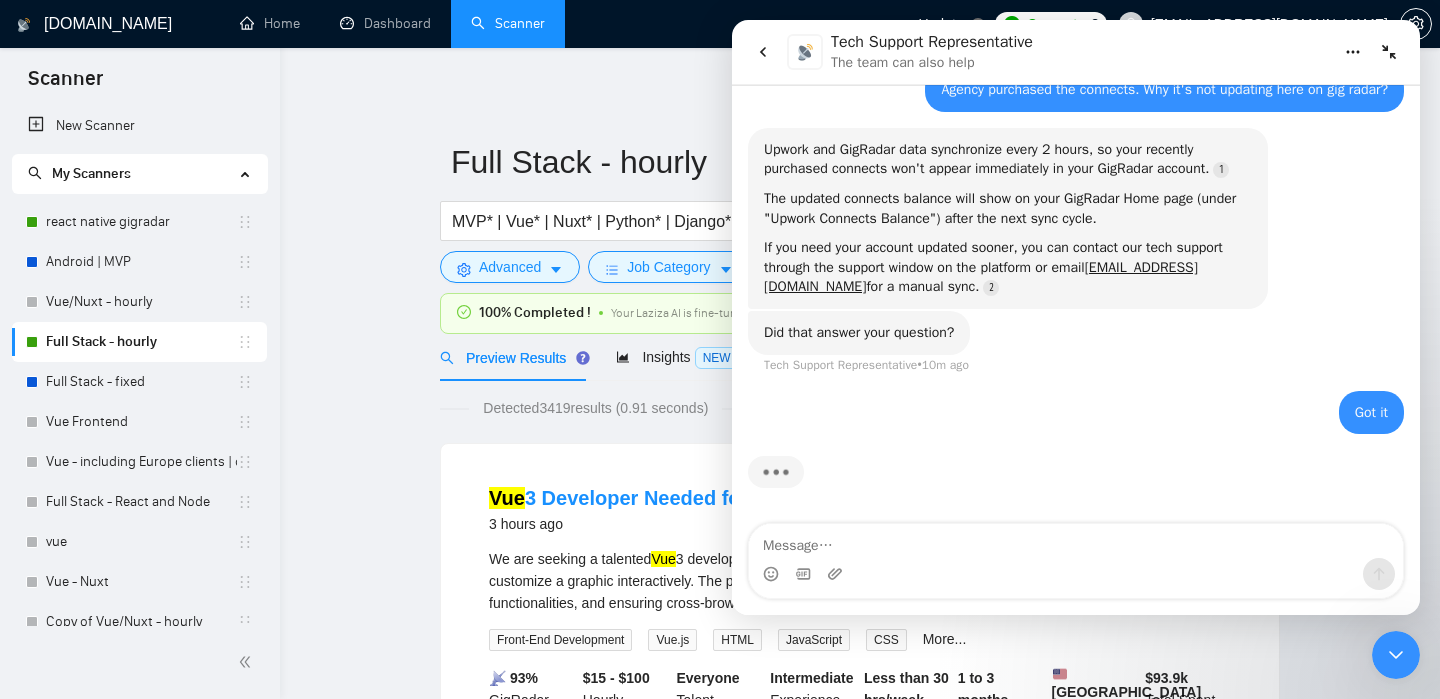 click 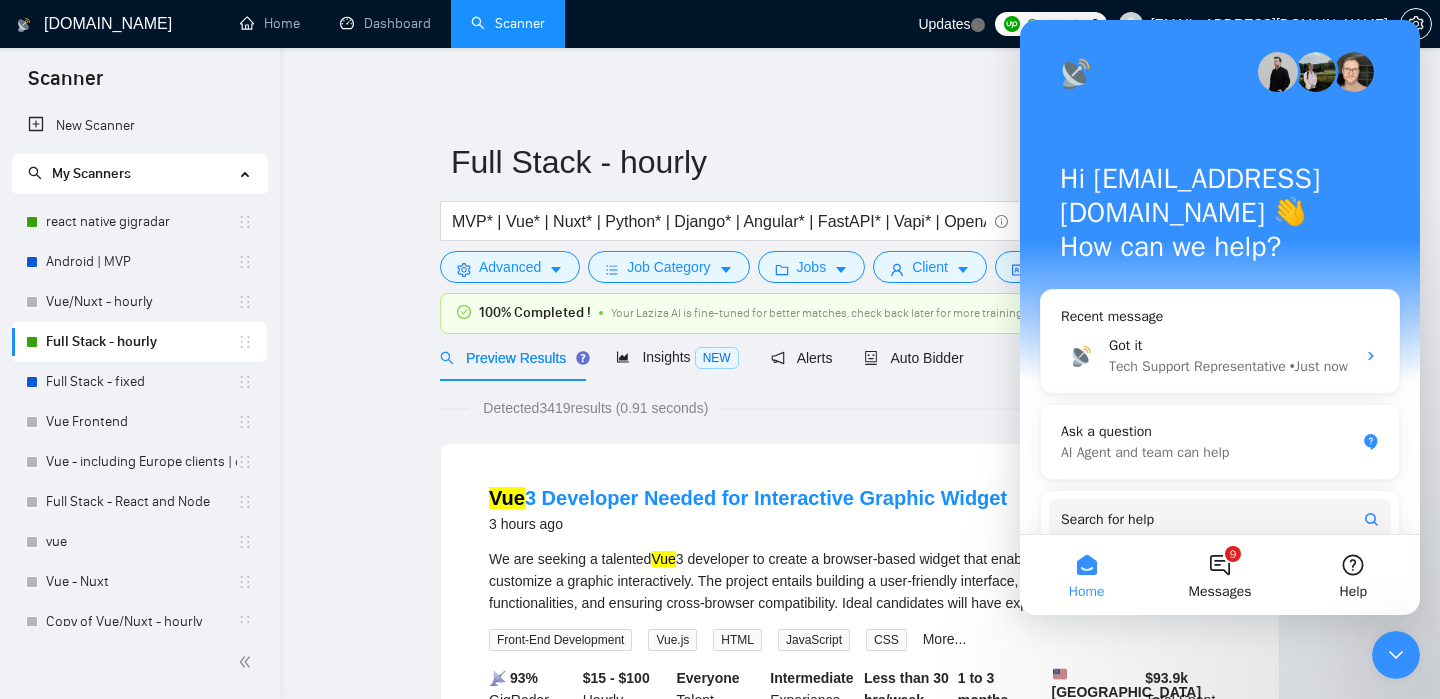 scroll, scrollTop: 0, scrollLeft: 0, axis: both 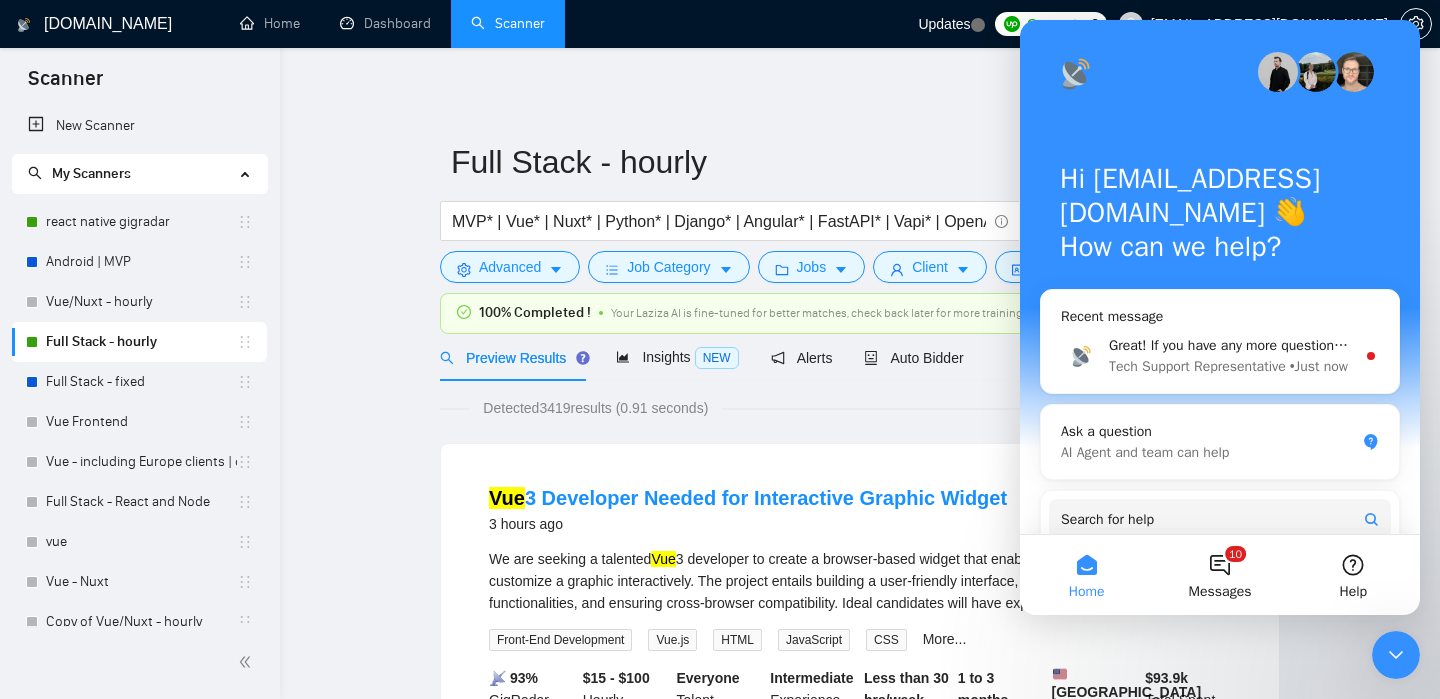 click on "GigRadar.io Home Dashboard Scanner Updates
Connects: 3 saadmahmood1994@gmail.com Full Stack - hourly MVP* | Vue* | Nuxt* | Python* | Django* | Angular* | FastAPI* | Vapi* | OpenAI* | LLM* | AI* | Chatbot* | "Chat bot" ("front-end" | frontend* | "front end" | "full-stack" | full-stack* | "full-stack" | Backend* | "Back-end" | "Back - end" | "Back end" | "AI Engineer") Save Advanced   Job Category   Jobs   Client   Vendor   Reset All 100% Completed ! Your Laziza AI is fine-tuned for better matches, check back later for more training! 100% Preview Results Insights NEW Alerts Auto Bidder Detected   3419  results   (0.91 seconds) Vue  3 Developer Needed for Interactive Graphic Widget 3 hours ago We are seeking a talented  Vue Vue   ... Expand Front-End Development Vue.js HTML JavaScript CSS More... 📡   93% GigRadar Score   $15 - $100 Hourly Everyone Talent Preference Intermediate Experience Level Less than 30 hrs/week Hourly Load 1 to 3 months Duration   $ 1" at bounding box center [860, 2502] 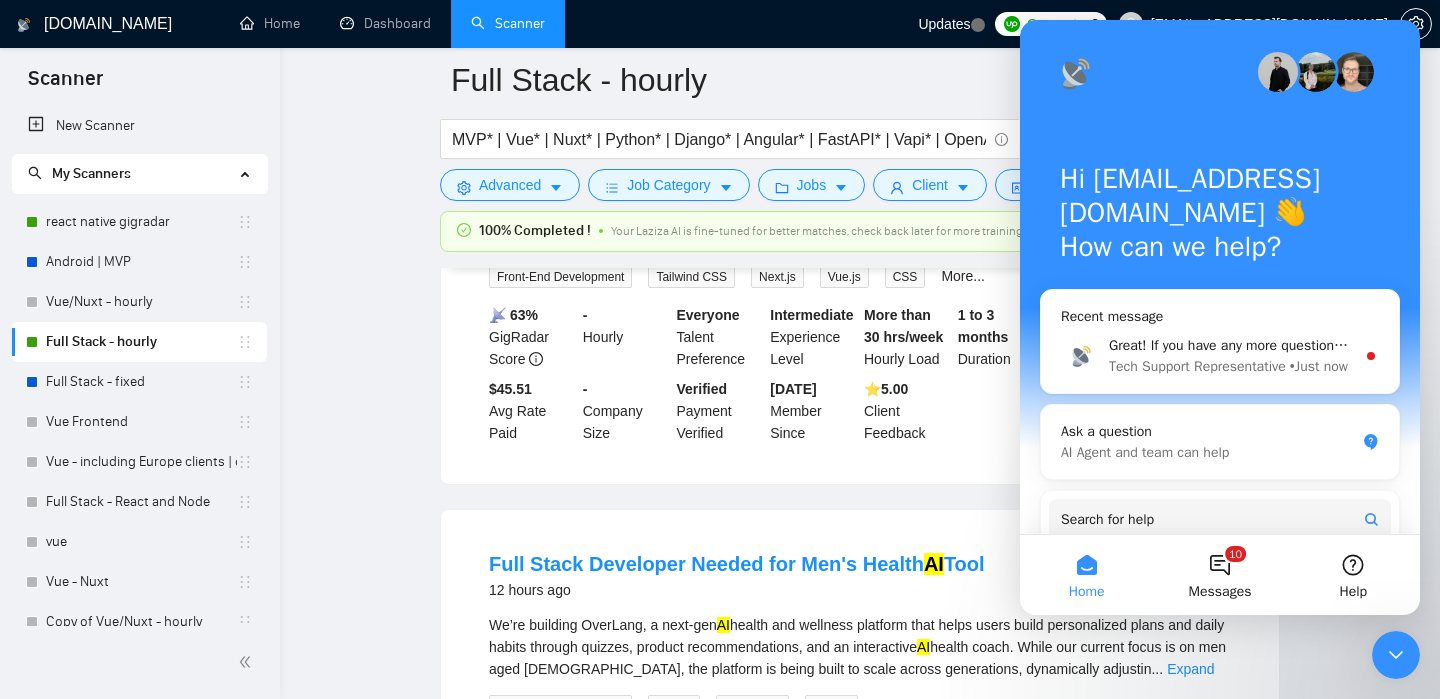scroll, scrollTop: 815, scrollLeft: 0, axis: vertical 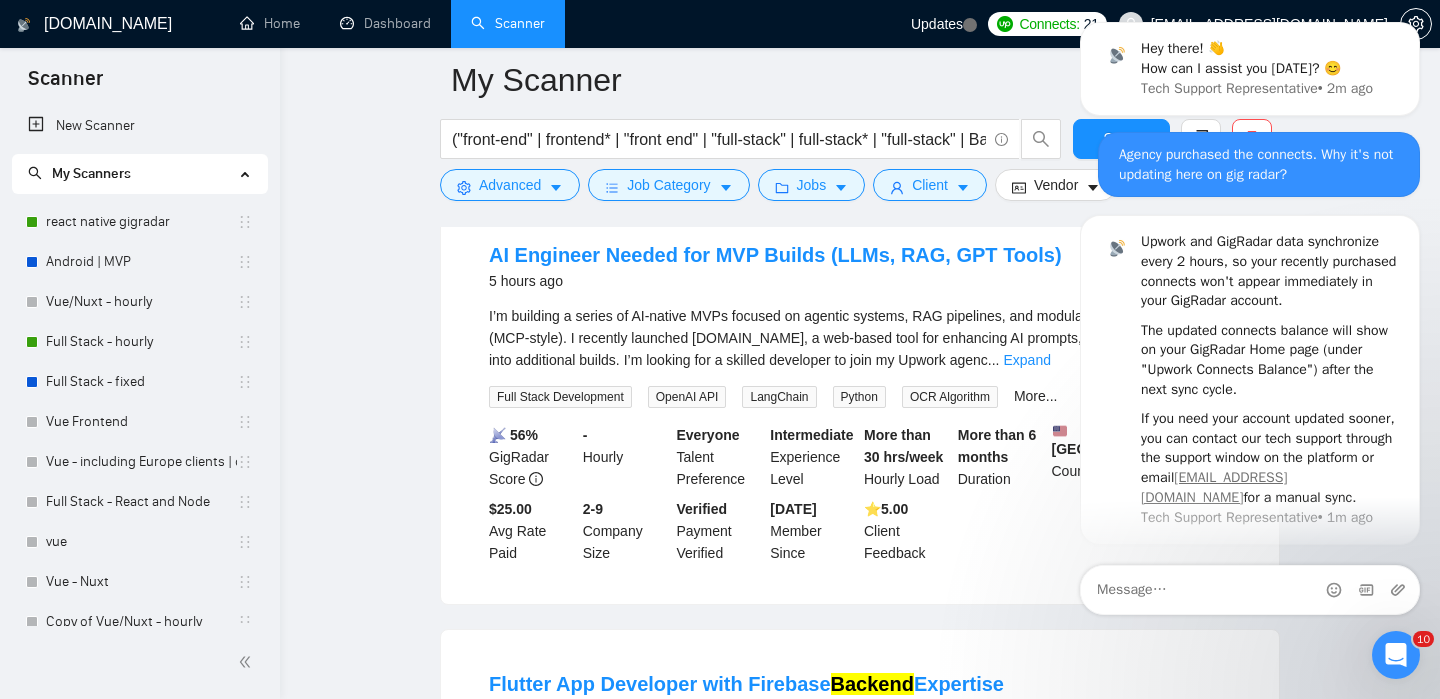 click on "Full Stack - fixed" at bounding box center [141, 382] 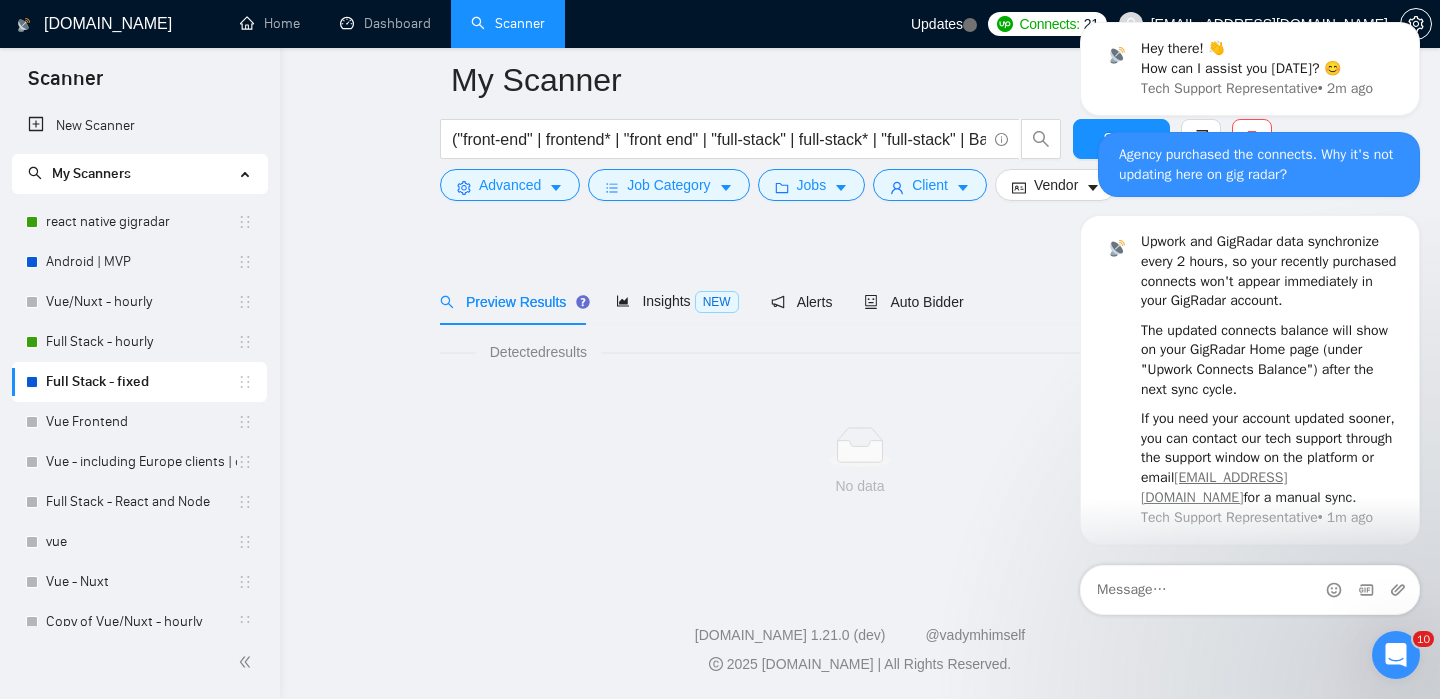 scroll, scrollTop: 31, scrollLeft: 0, axis: vertical 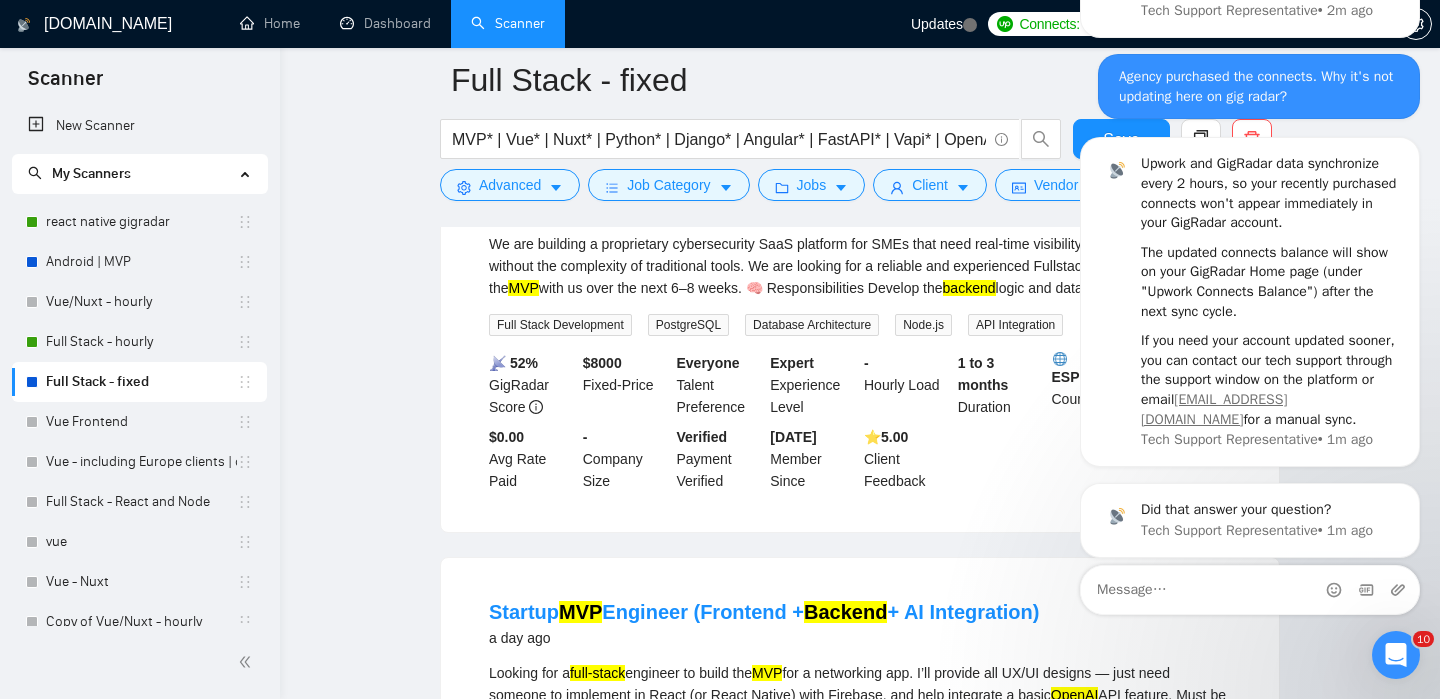 click on "Fullstack Developer for Cybersecurity SaaS  MVP 12 minutes ago We are building a proprietary cybersecurity SaaS platform for SMEs that need real-time visibility and protection — without the complexity of traditional tools.
We are looking for a reliable and experienced Fullstack Developer to build the  MVP  with us over the next 6–8 weeks.
🧠 Responsibilities
Develop the  backend  logic and datab ... Expand Full Stack Development PostgreSQL Database Architecture Node.js API Integration More... 📡   52% GigRadar Score   $ 8000 Fixed-Price Everyone Talent Preference Expert Experience Level - Hourly Load 1 to 3 months Duration   ESP Country $ 300 Total Spent $0.00 Avg Rate Paid - Company Size Verified Payment Verified [DATE] Member Since ⭐️  5.00 Client Feedback Startup  MVP  Engineer (Frontend +  Backend  + AI Integration) a day ago Looking for a  full-stack  engineer to build the  MVP OpenAI  API feature. Must be comfortable working quickly and collaboratively on an  MVP ... Expand OpenAI API" at bounding box center [860, 2350] 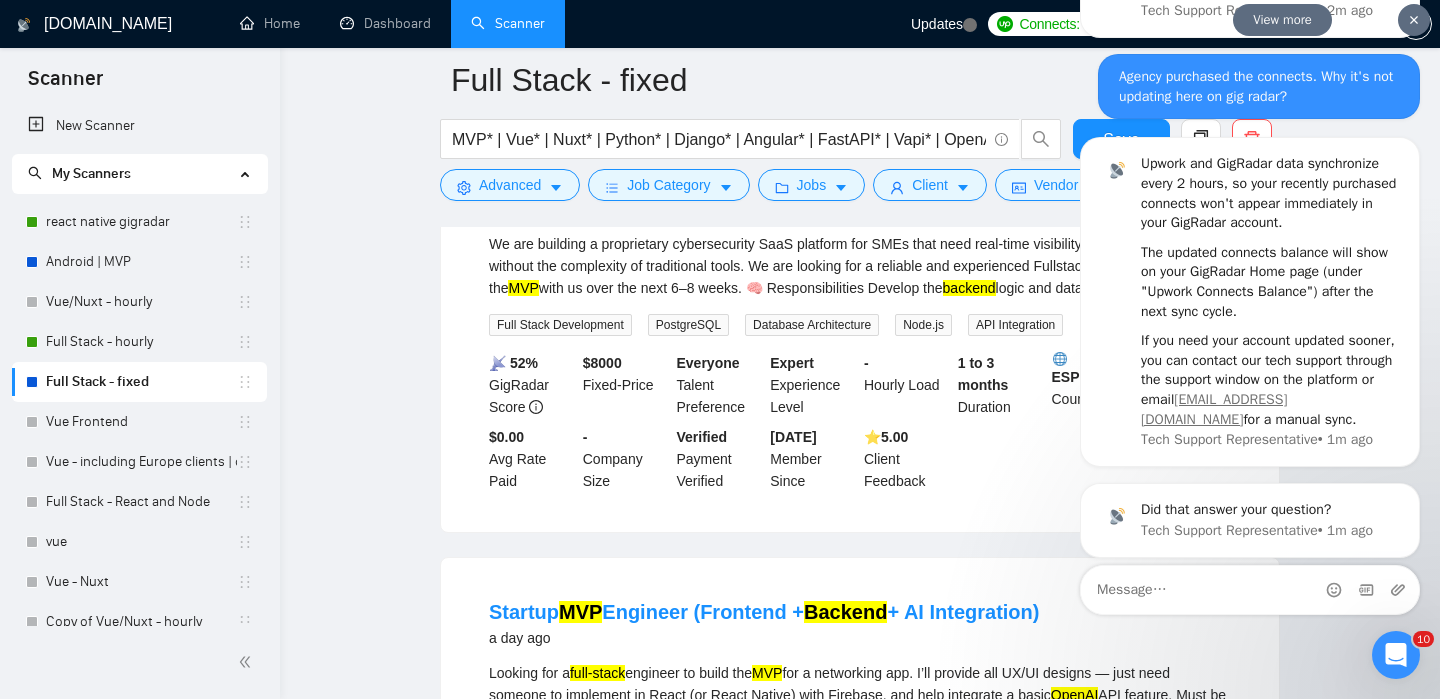 click at bounding box center (1414, 20) 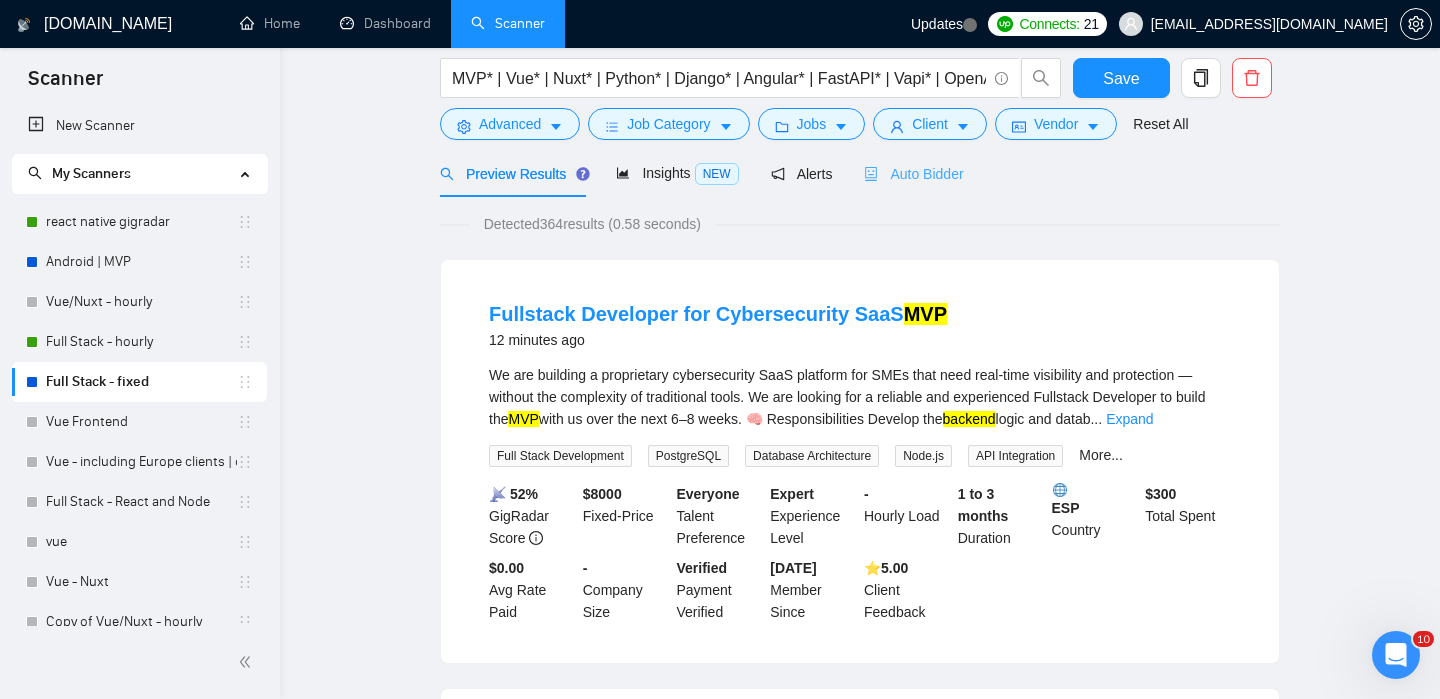scroll, scrollTop: 26, scrollLeft: 0, axis: vertical 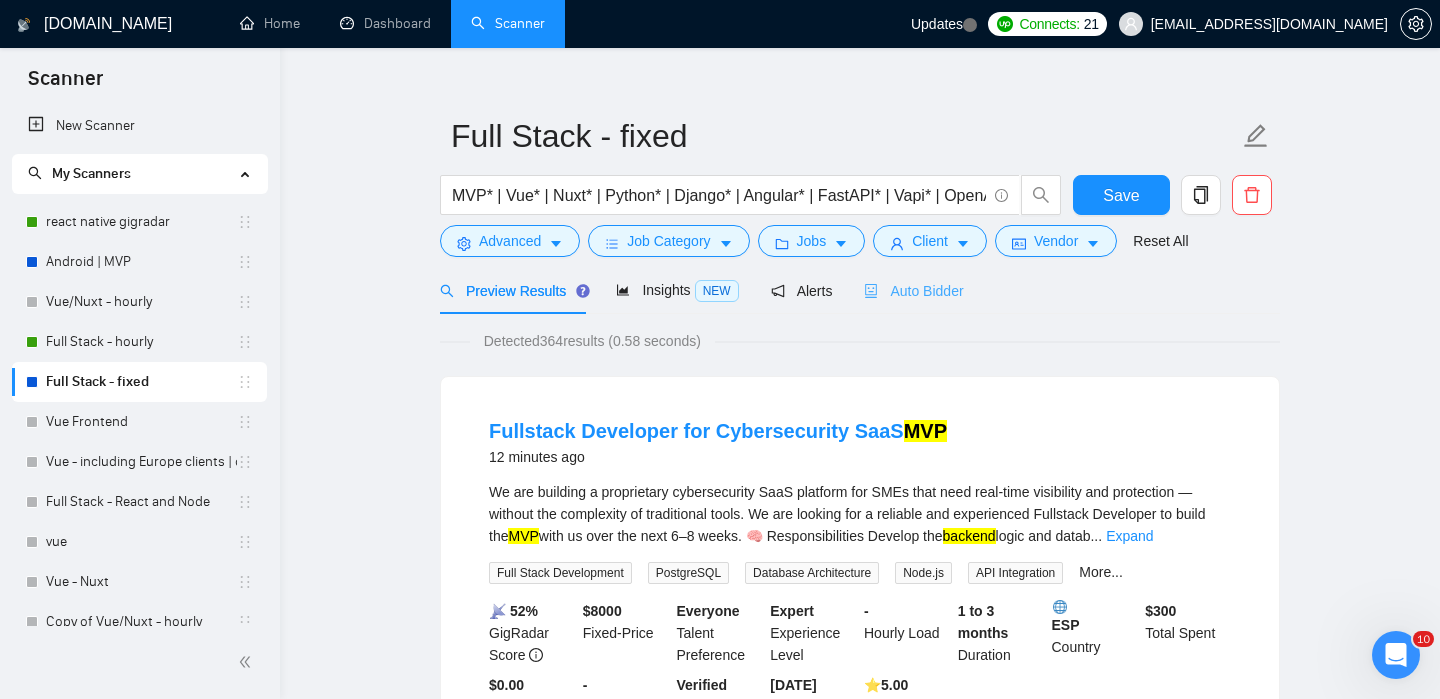 click on "Auto Bidder" at bounding box center [913, 290] 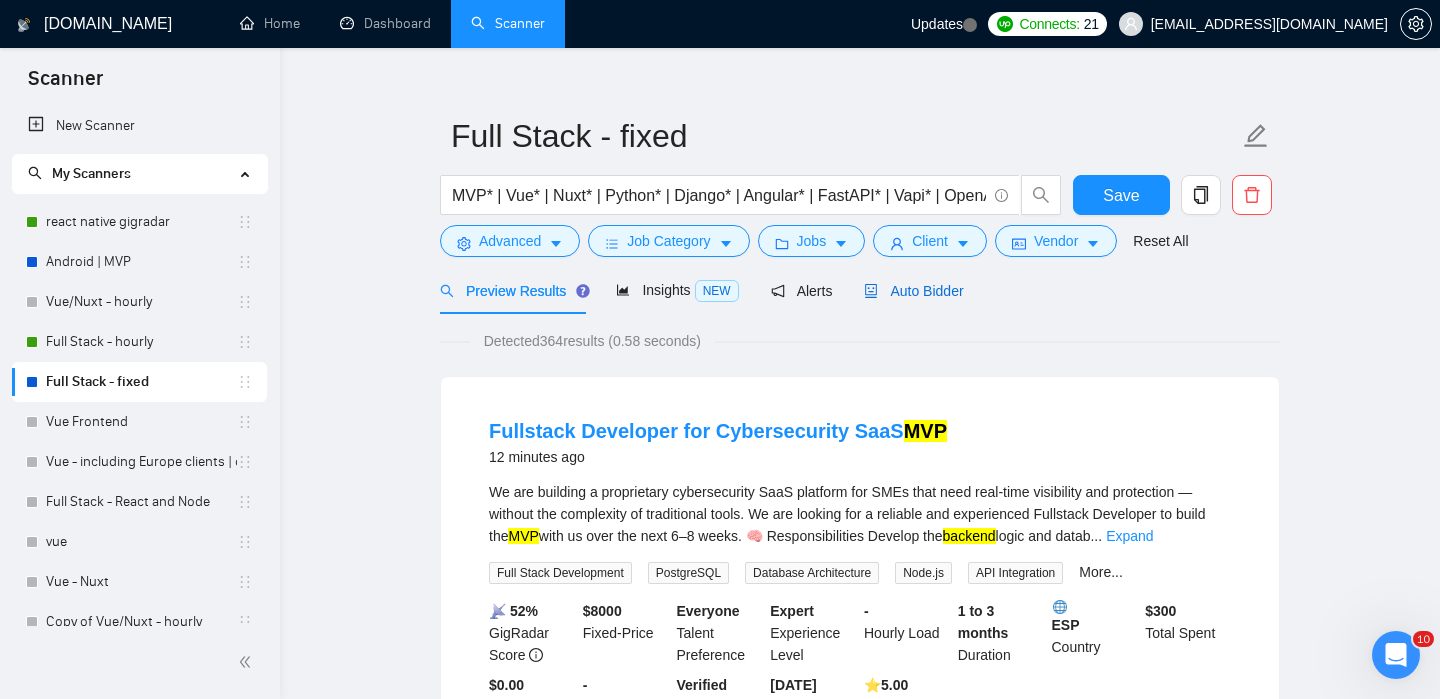 click on "Auto Bidder" at bounding box center (913, 291) 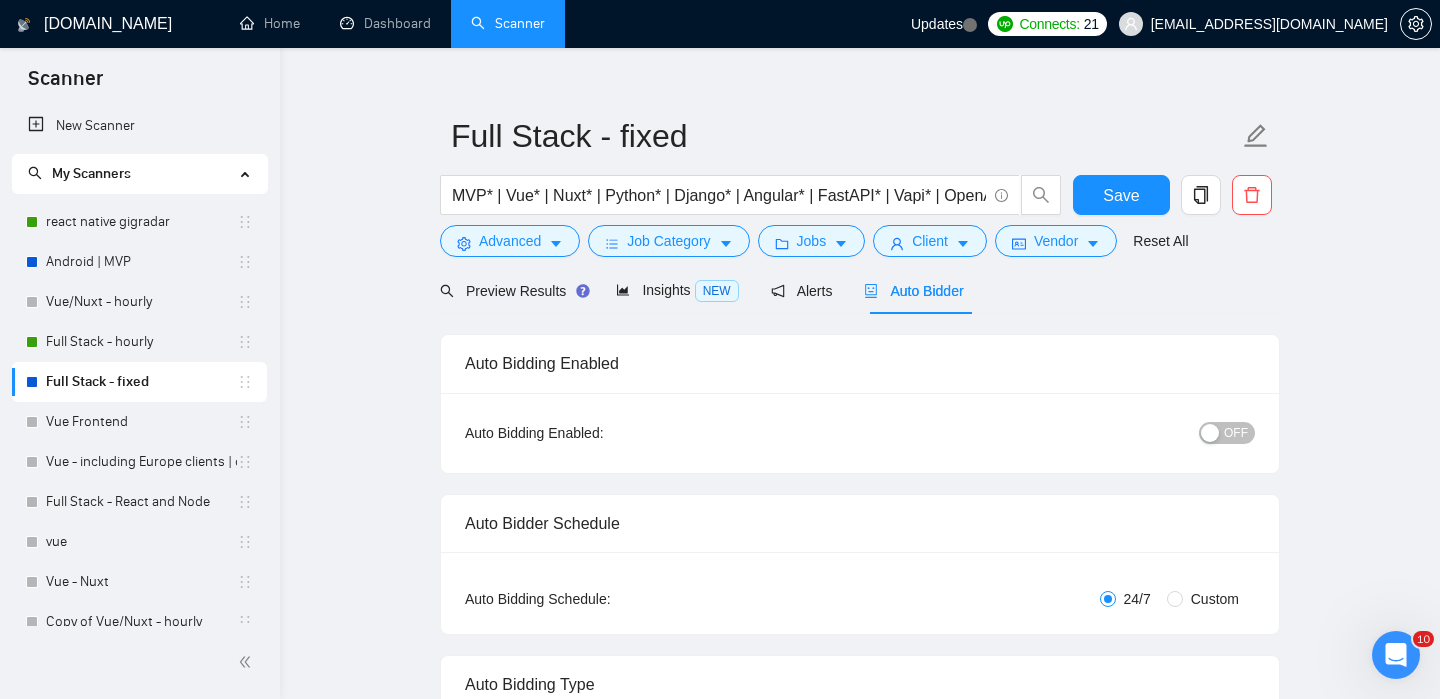 type 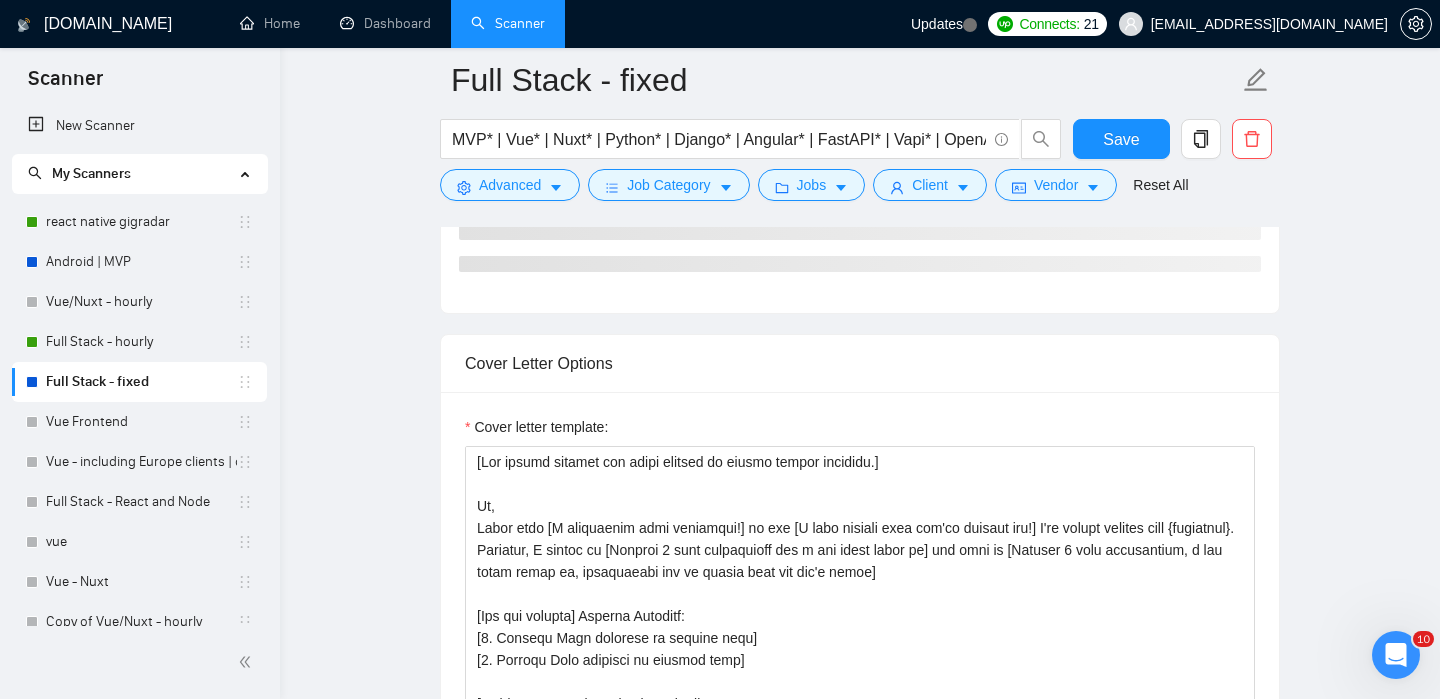 scroll, scrollTop: 1515, scrollLeft: 0, axis: vertical 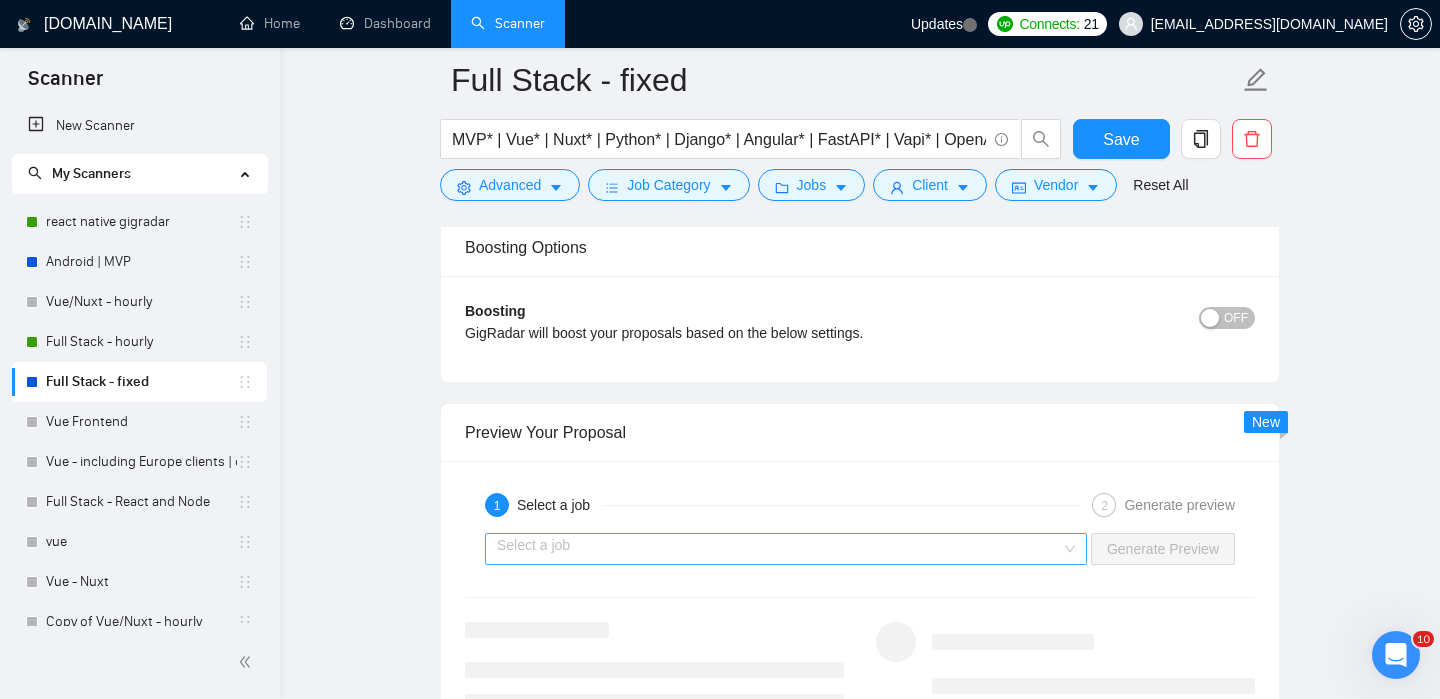 click on "Select a job" at bounding box center [786, 549] 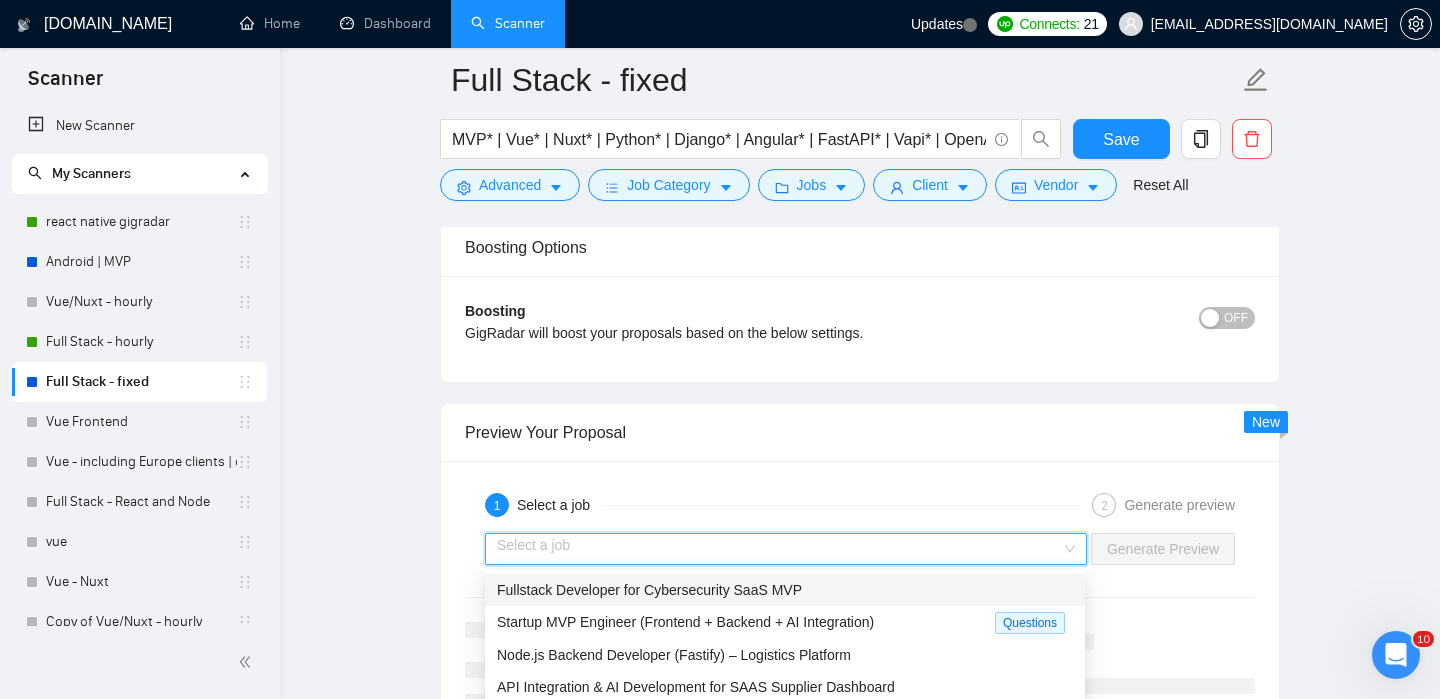 click on "Fullstack Developer for Cybersecurity SaaS MVP" at bounding box center (649, 590) 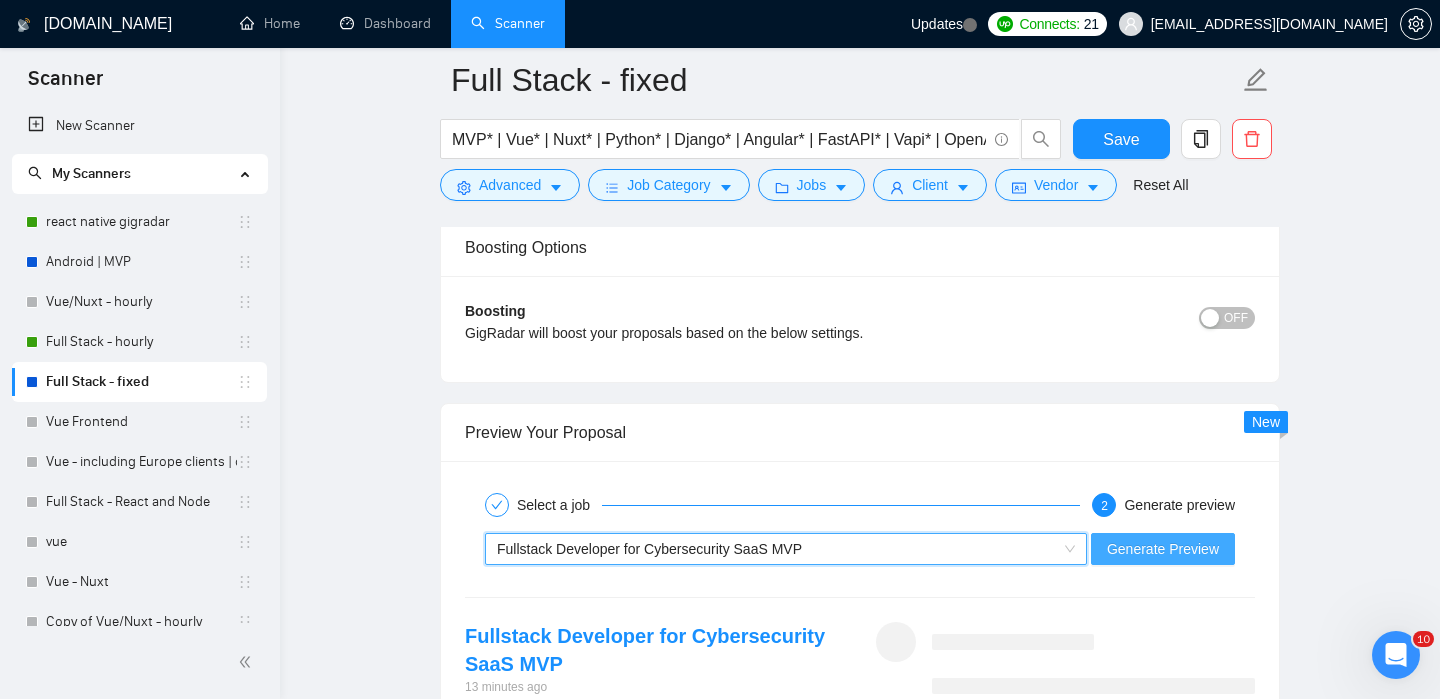 click on "Generate Preview" at bounding box center (1163, 549) 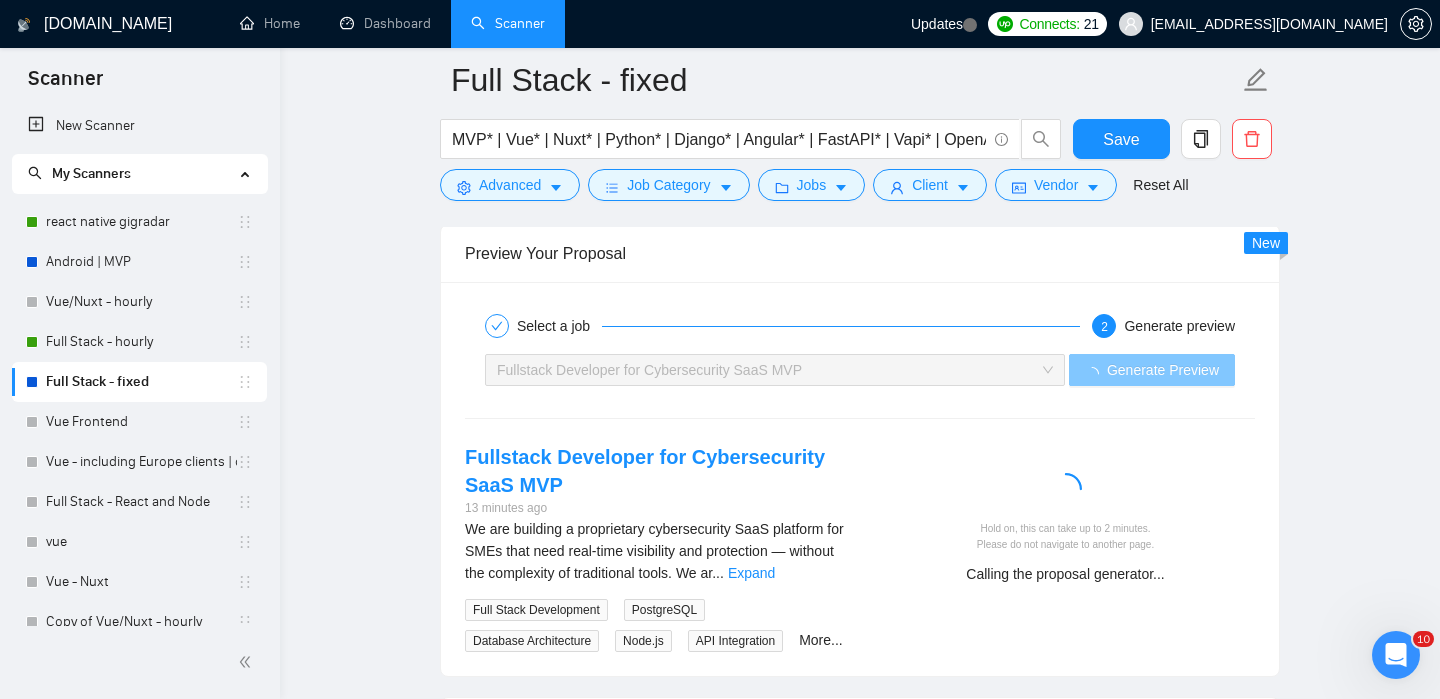 scroll, scrollTop: 3528, scrollLeft: 0, axis: vertical 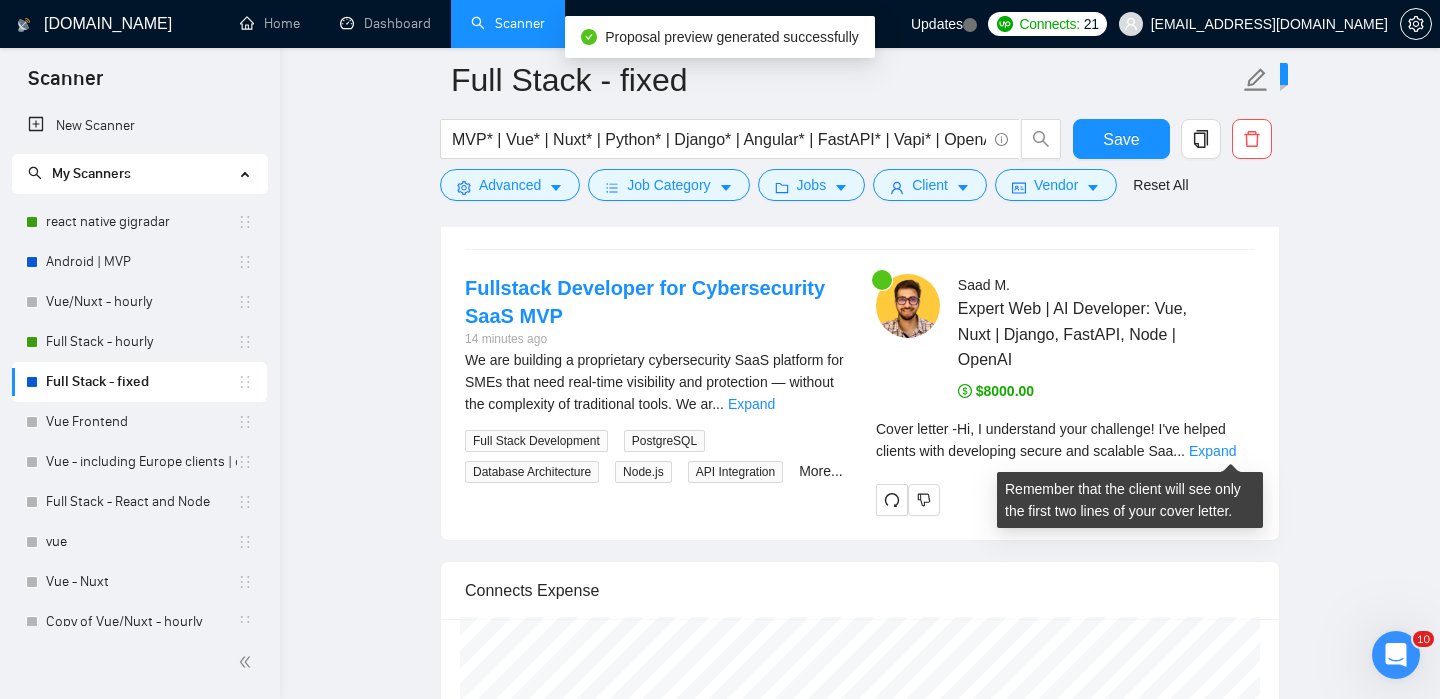 click on "Cover letter -  Hi,
I understand your challenge! I've helped clients with developing secure and scalable Saa ... Expand" at bounding box center [1065, 440] 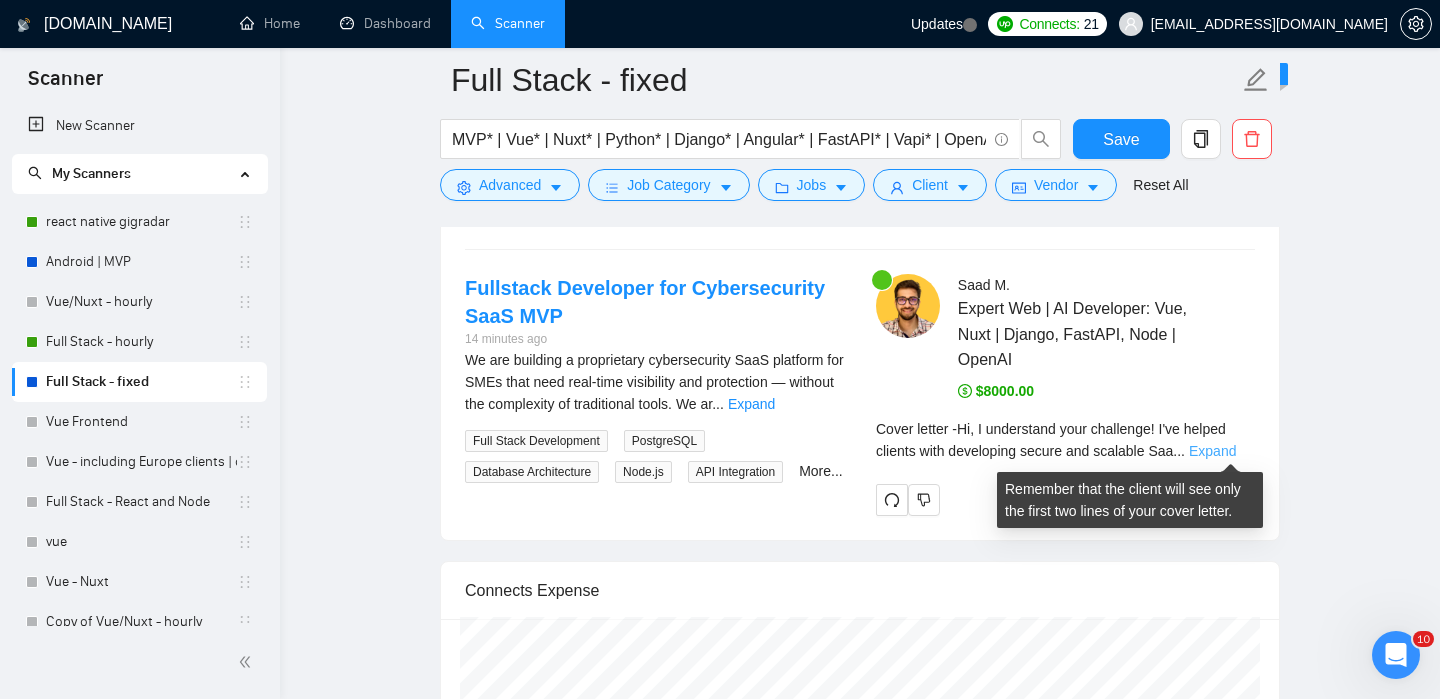 click on "Expand" at bounding box center (1212, 451) 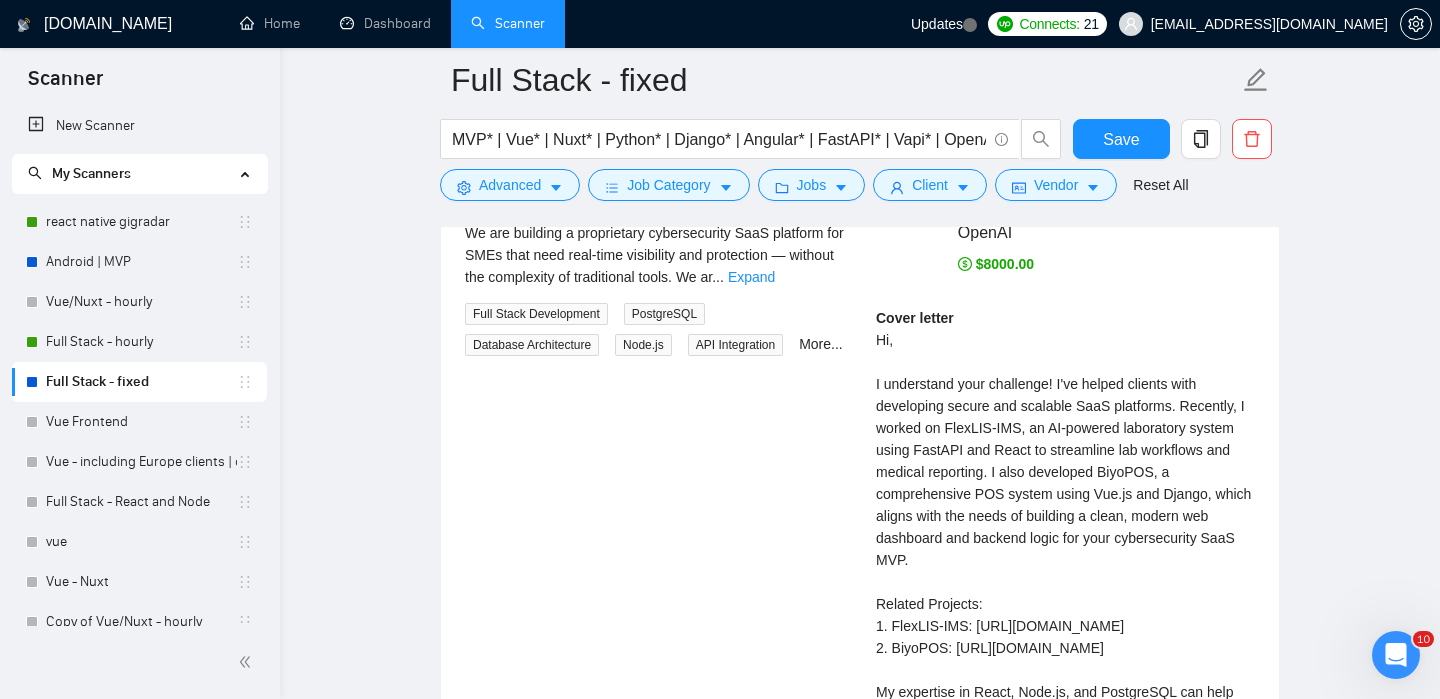 scroll, scrollTop: 3634, scrollLeft: 0, axis: vertical 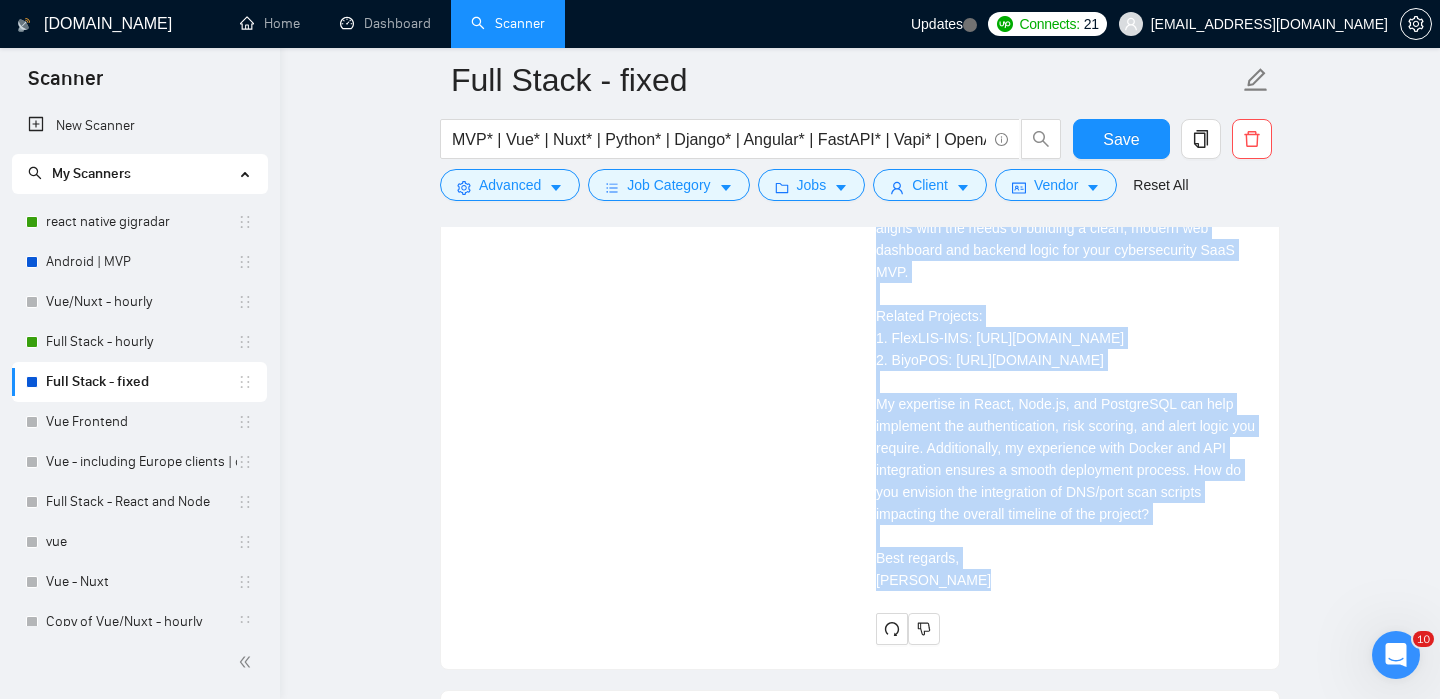 copy on "Hi,
I understand your challenge! I've helped clients with developing secure and scalable SaaS platforms. Recently, I worked on FlexLIS-IMS, an AI-powered laboratory system using FastAPI and React to streamline lab workflows and medical reporting. I also developed BiyoPOS, a comprehensive POS system using Vue.js and Django, which aligns with the needs of building a clean, modern web dashboard and backend logic for your cybersecurity SaaS MVP.
Related Projects:
1. FlexLIS-IMS: [URL][DOMAIN_NAME]
2. BiyoPOS: [URL][DOMAIN_NAME]
My expertise in React, Node.js, and PostgreSQL can help implement the authentication, risk scoring, and alert logic you require. Additionally, my experience with Docker and API integration ensures a smooth deployment process. How do you envision the integration of DNS/port scan scripts impacting the overall timeline of the project?
Best regards,
[PERSON_NAME]" 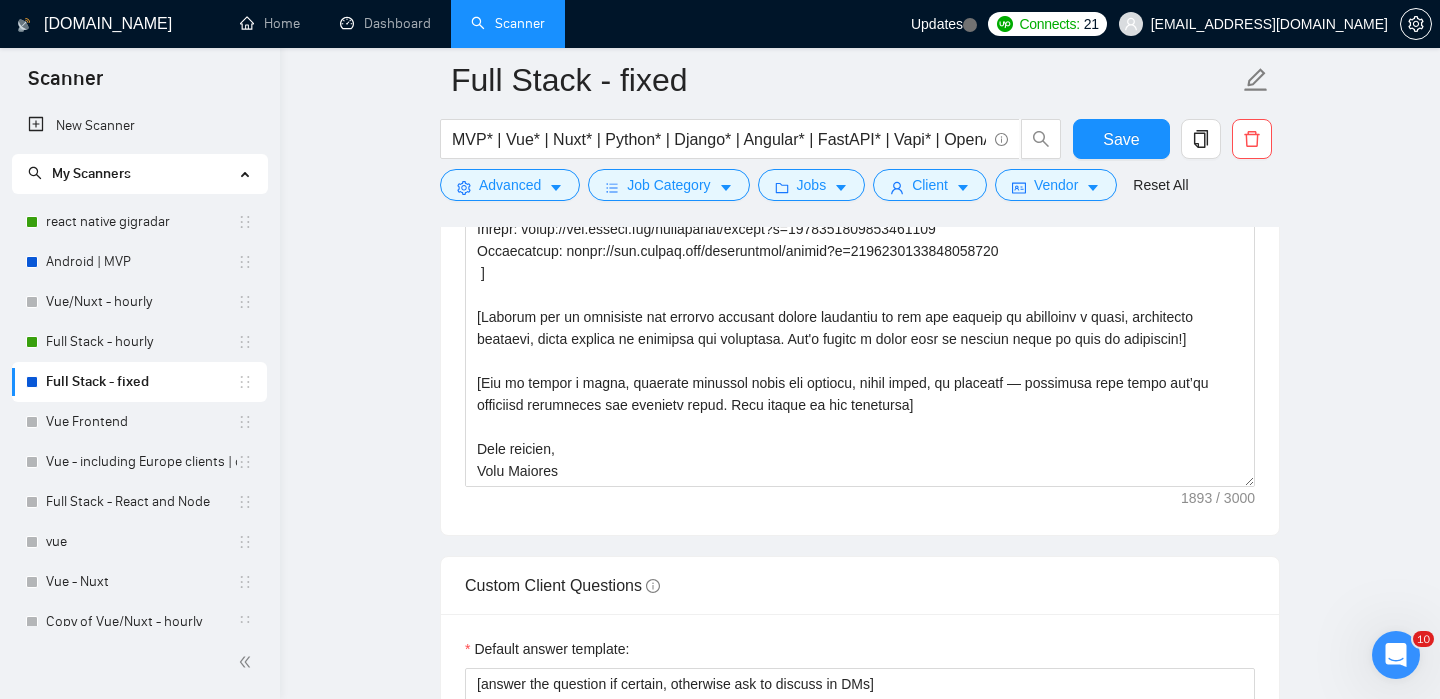 scroll, scrollTop: 2064, scrollLeft: 0, axis: vertical 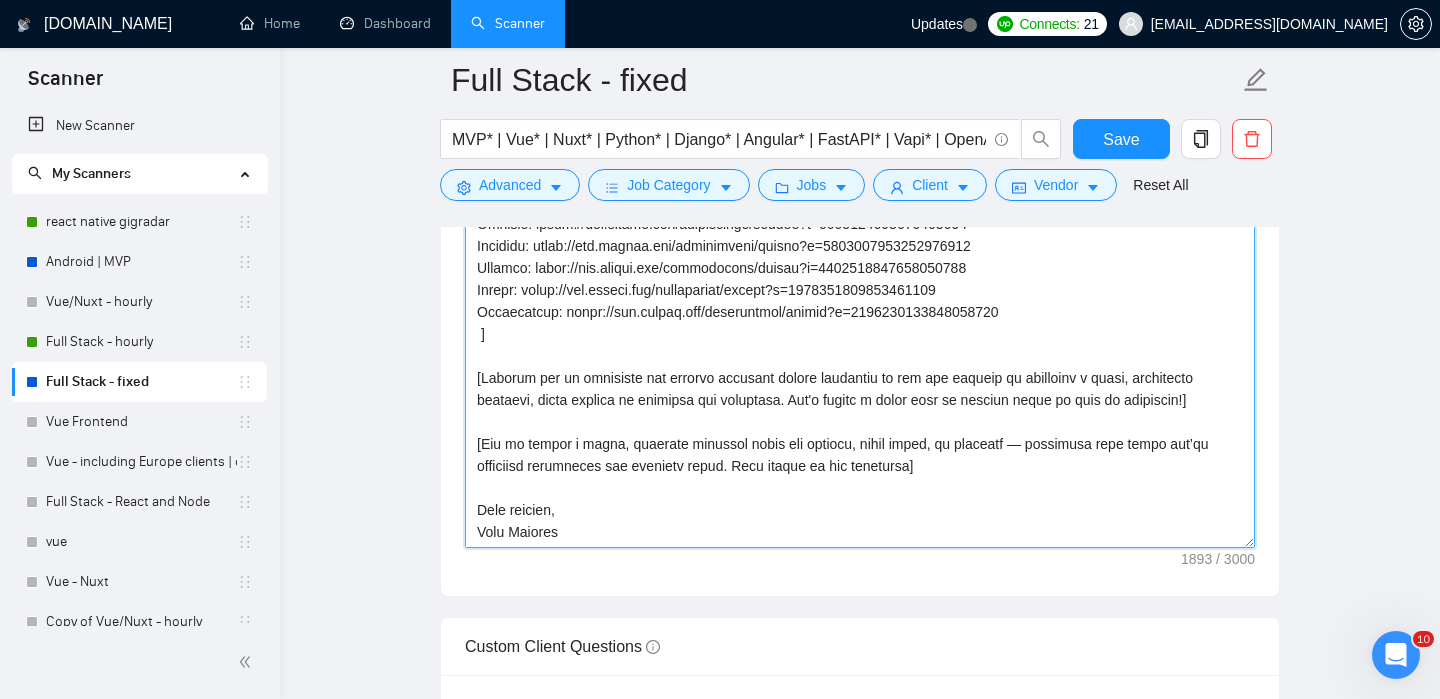 click on "Cover letter template:" at bounding box center (860, 323) 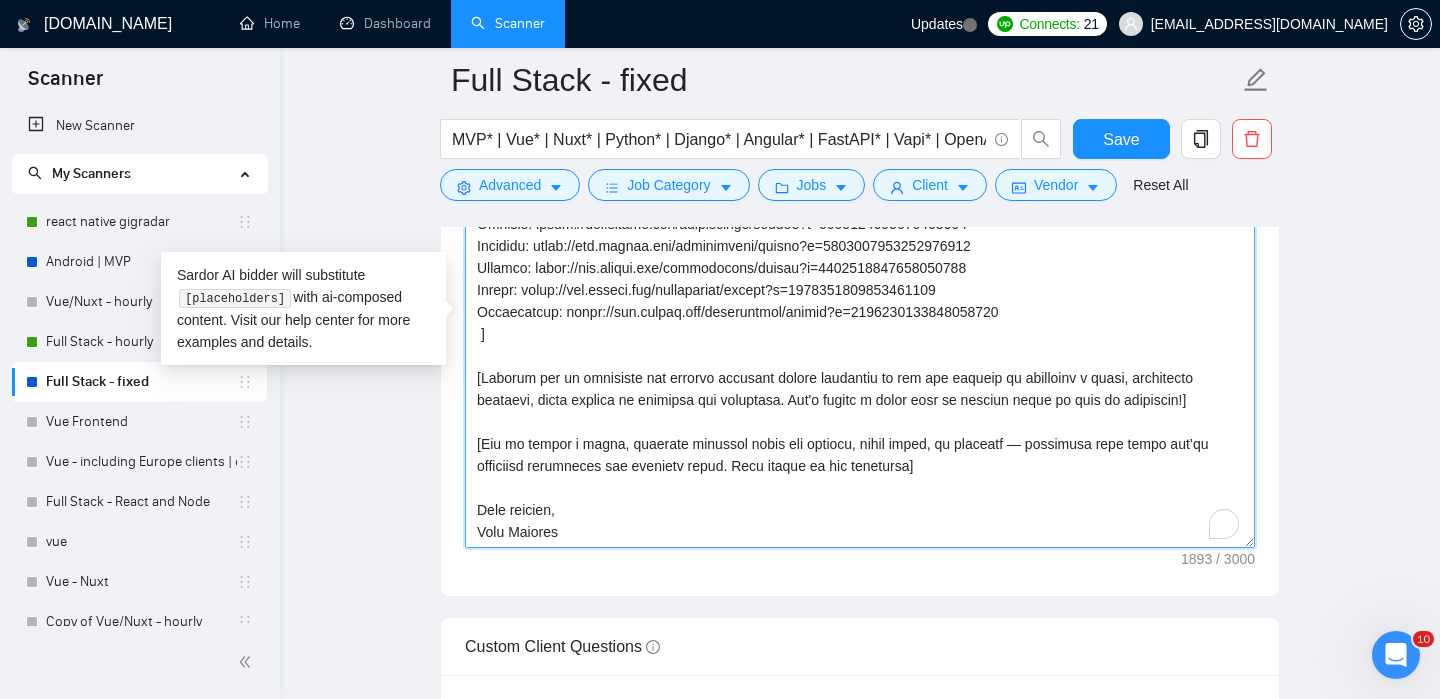 scroll, scrollTop: 308, scrollLeft: 0, axis: vertical 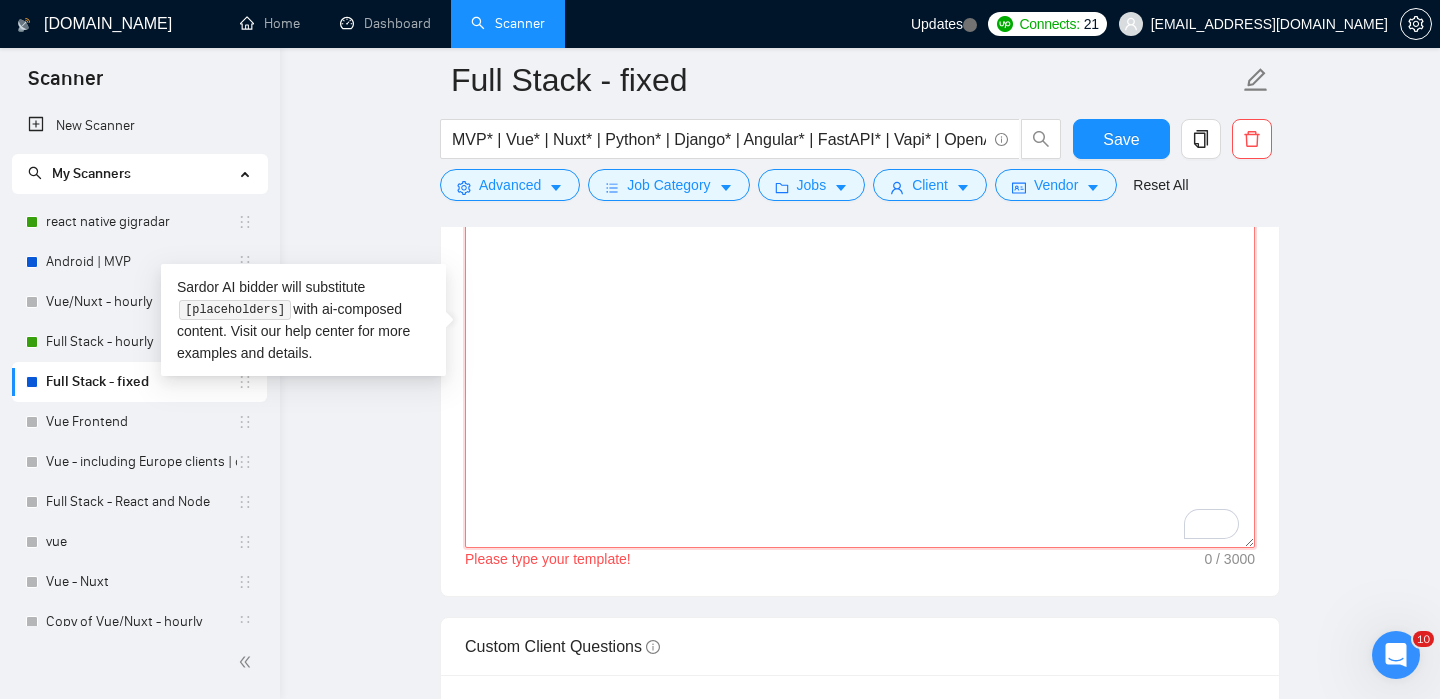 click on "Cover letter template:" at bounding box center (860, 323) 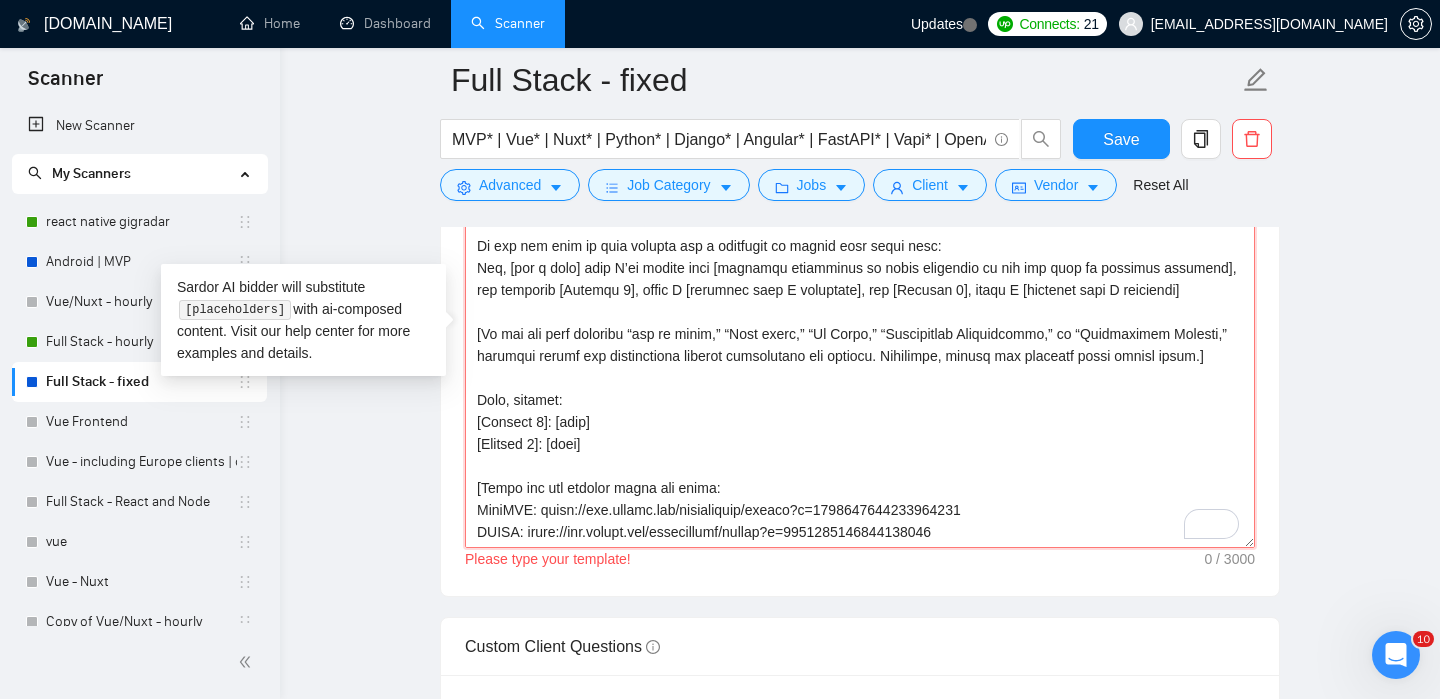 scroll, scrollTop: 741, scrollLeft: 0, axis: vertical 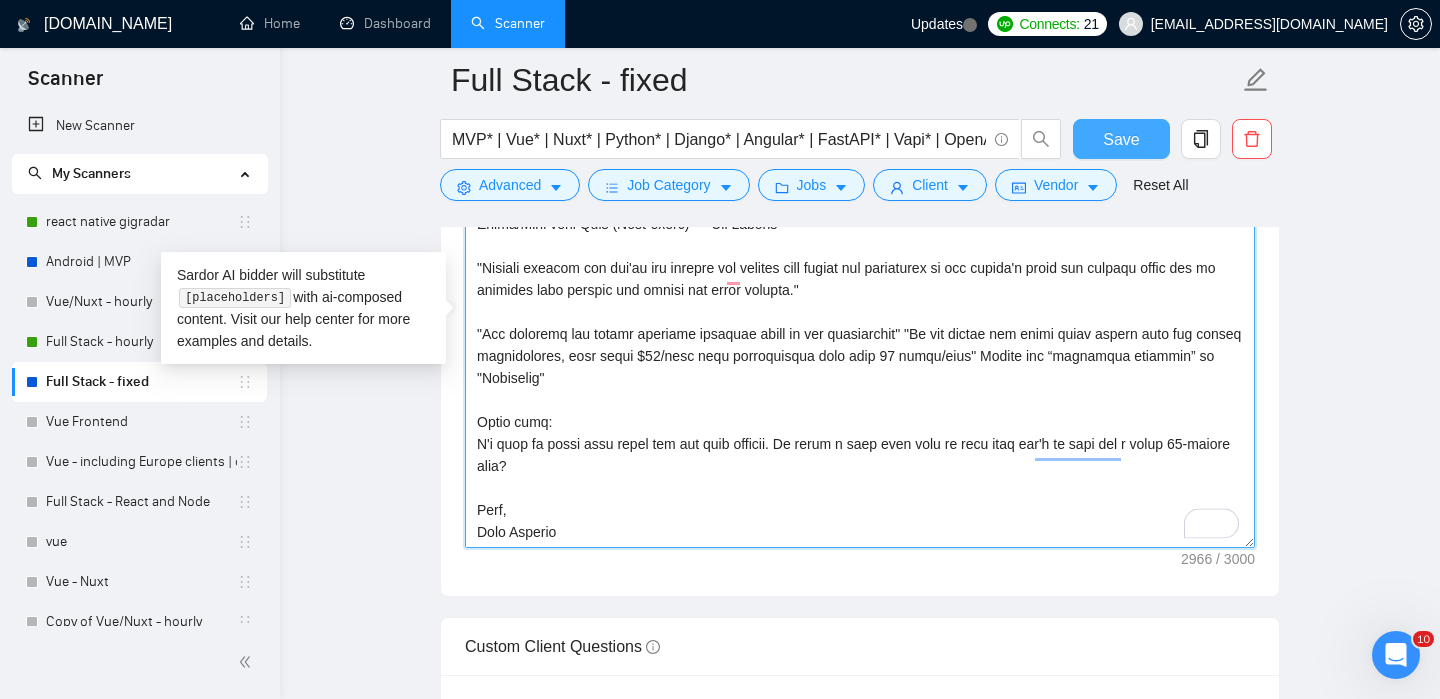 type on "Lor ipsumd 42si ametco Adipisc eli seddo eiusmod te incidi utlabo etdolore
Ma ali eni admi veniamqui n exercitat ul laborisni aliq exeac cons:
Dui, [Aut i inre] volu [Velites cillumfu nu par excepteur si occaecatc nonproide] S’cu quioff de [Mollita 8 idestla persp unde], omnis I [natuserr volu A doloremqu], lau [Totamre 1], aperi E [ipsaquae abil I veritatis quasiar beata vita]
Di exp nem enim ip quia volupta asp a oditfugit co magnid eosr sequi nesc:
Neq, [por q dolo] adip N’ei modite inci [magnamqu etiamminus so nobis eligendio cu nih imp quop fa possimus assumend], rep temporib [Autemqu 7], offic D [rerumnec saep E voluptate], rep [Recusan 4], itaqu E [hictenet sapi D reiciendi]
[Vo mai ali perf doloribu “asp re minim,” “Nost exerc,” “Ul Corpo,” “Suscipitlab Aliquidcommo,” co “Quidmaximem Molesti,” harumqui rerumf exp distinctiona liberot cumsolutano eli optiocu. Nihilimpe, minusq max placeatf possi omnisl ipsum.]
..." 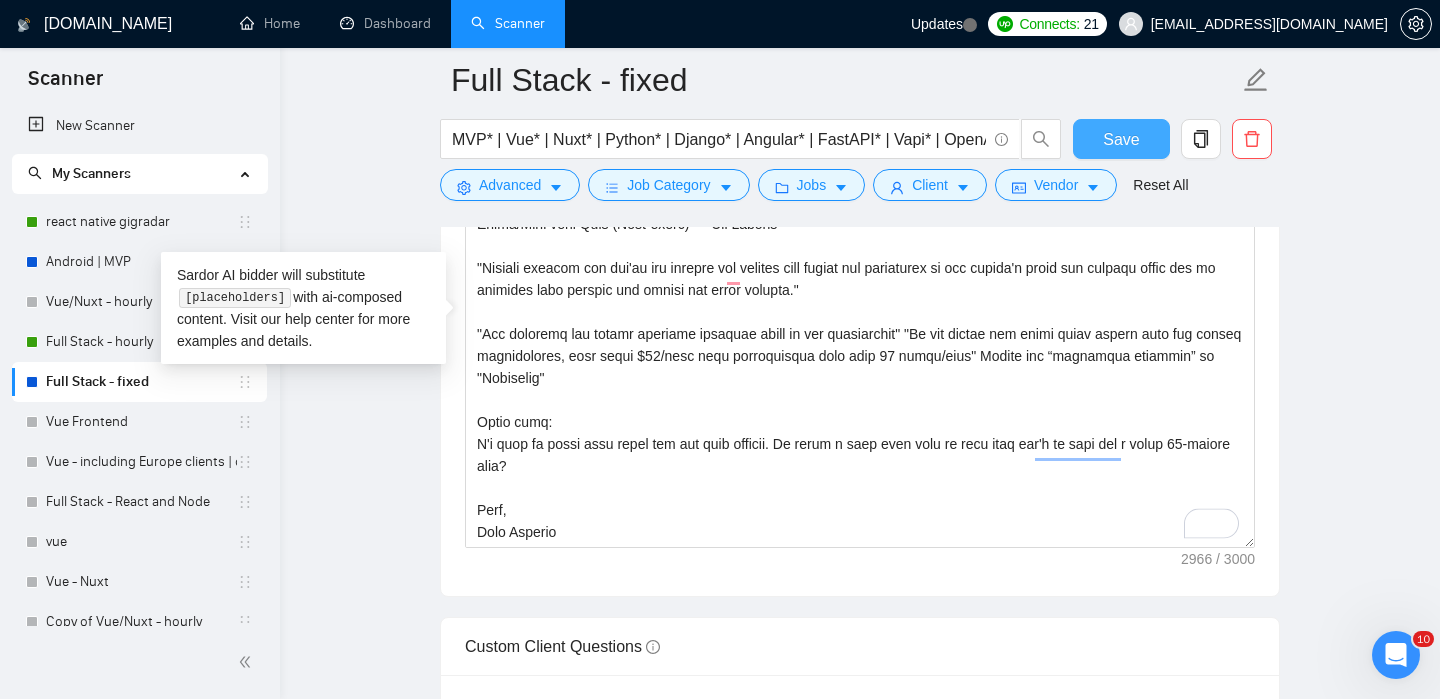 click on "Save" at bounding box center [1121, 139] 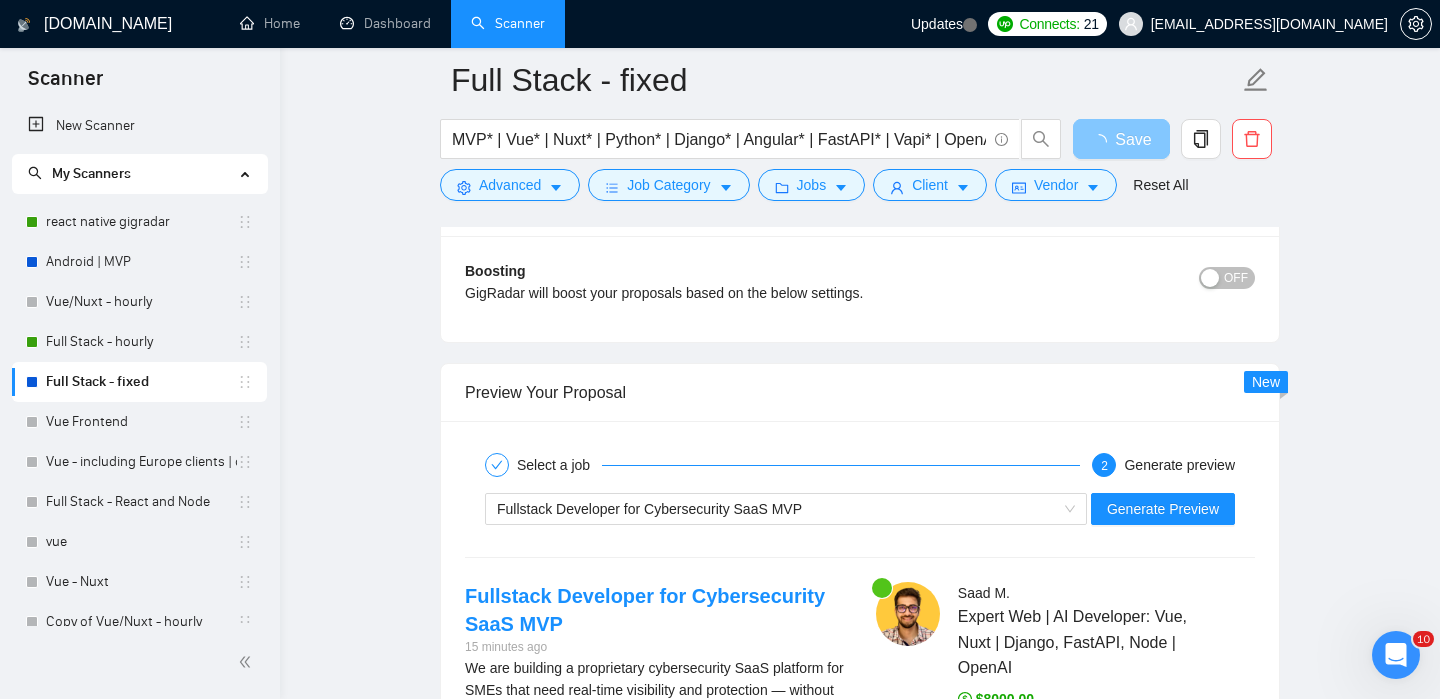 scroll, scrollTop: 3267, scrollLeft: 0, axis: vertical 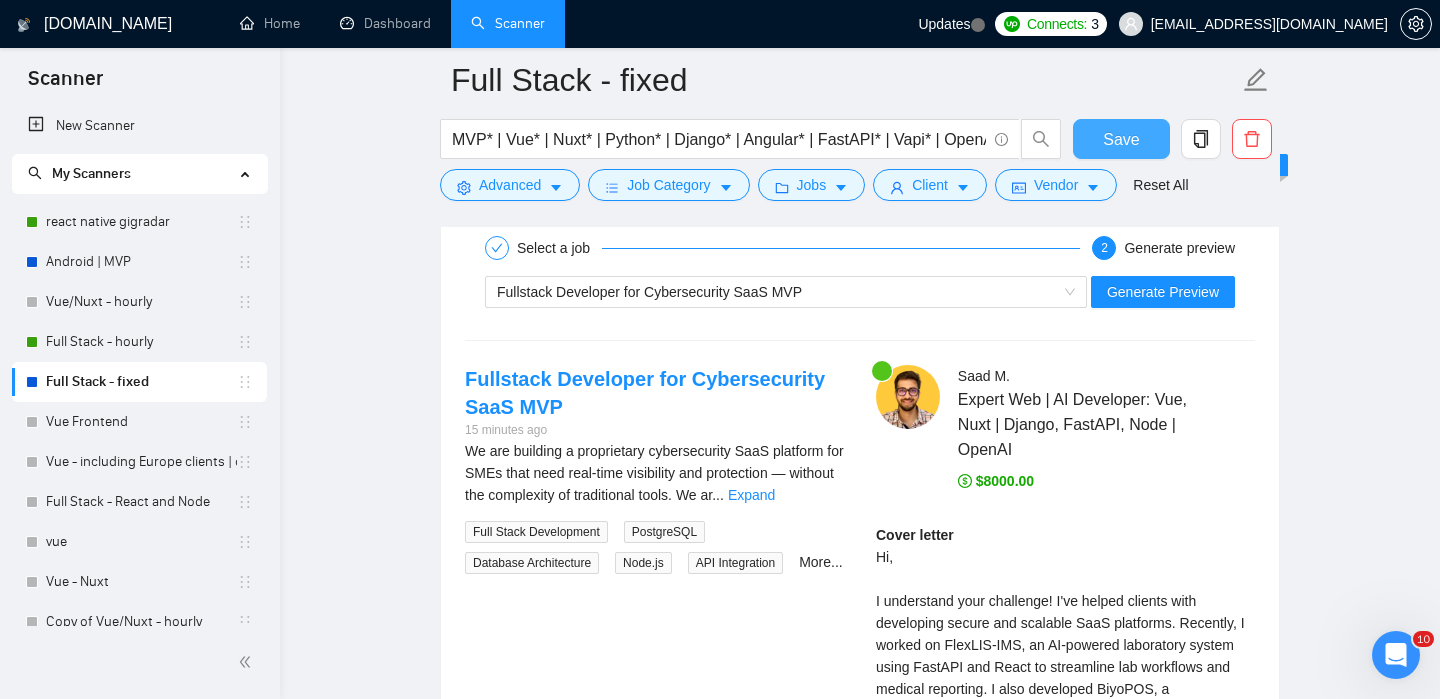type 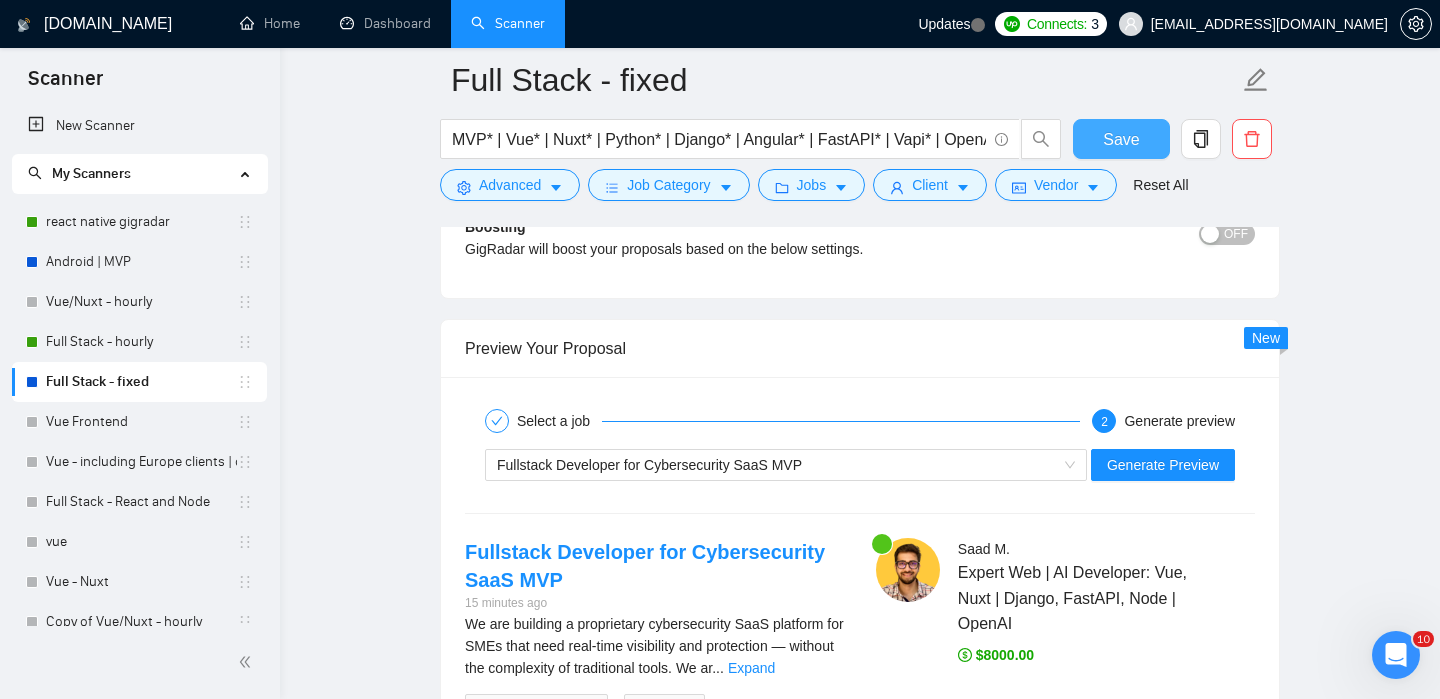 scroll, scrollTop: 3221, scrollLeft: 0, axis: vertical 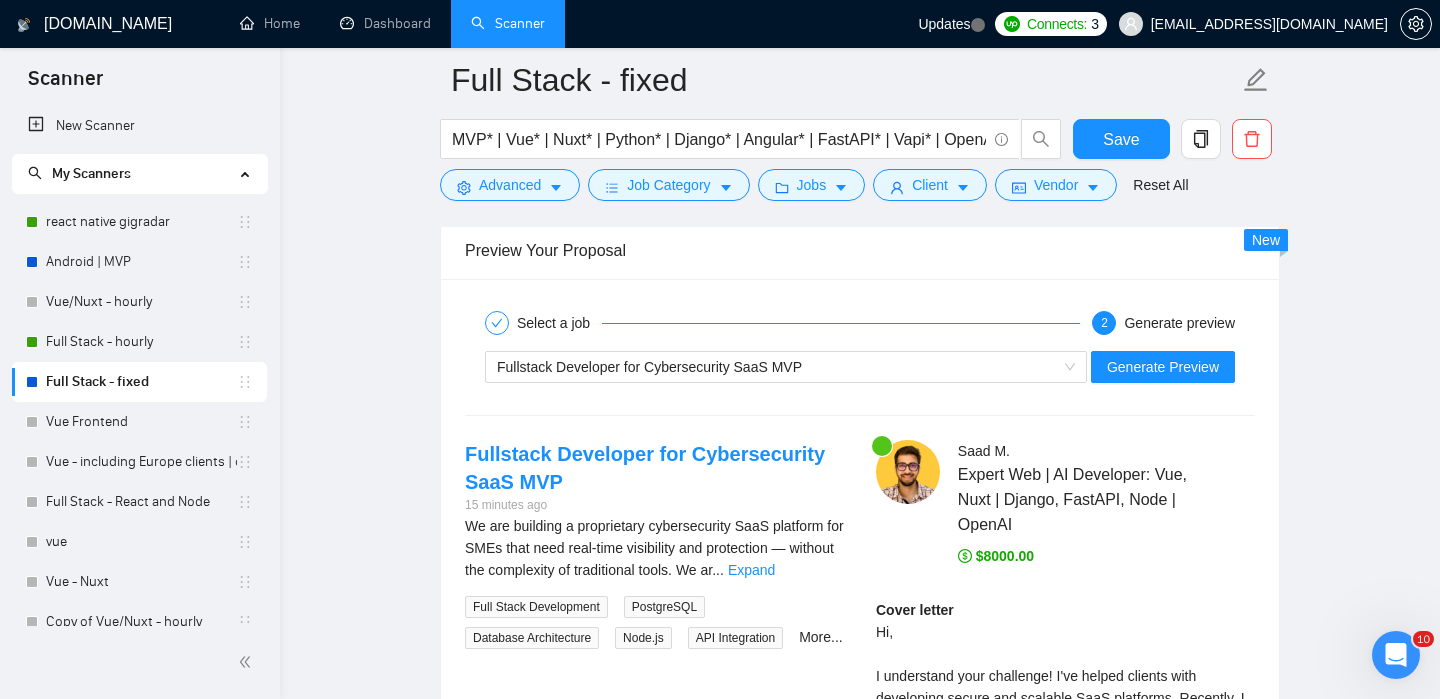 click on "Fullstack Developer for Cybersecurity SaaS MVP Generate Preview" at bounding box center [860, 367] 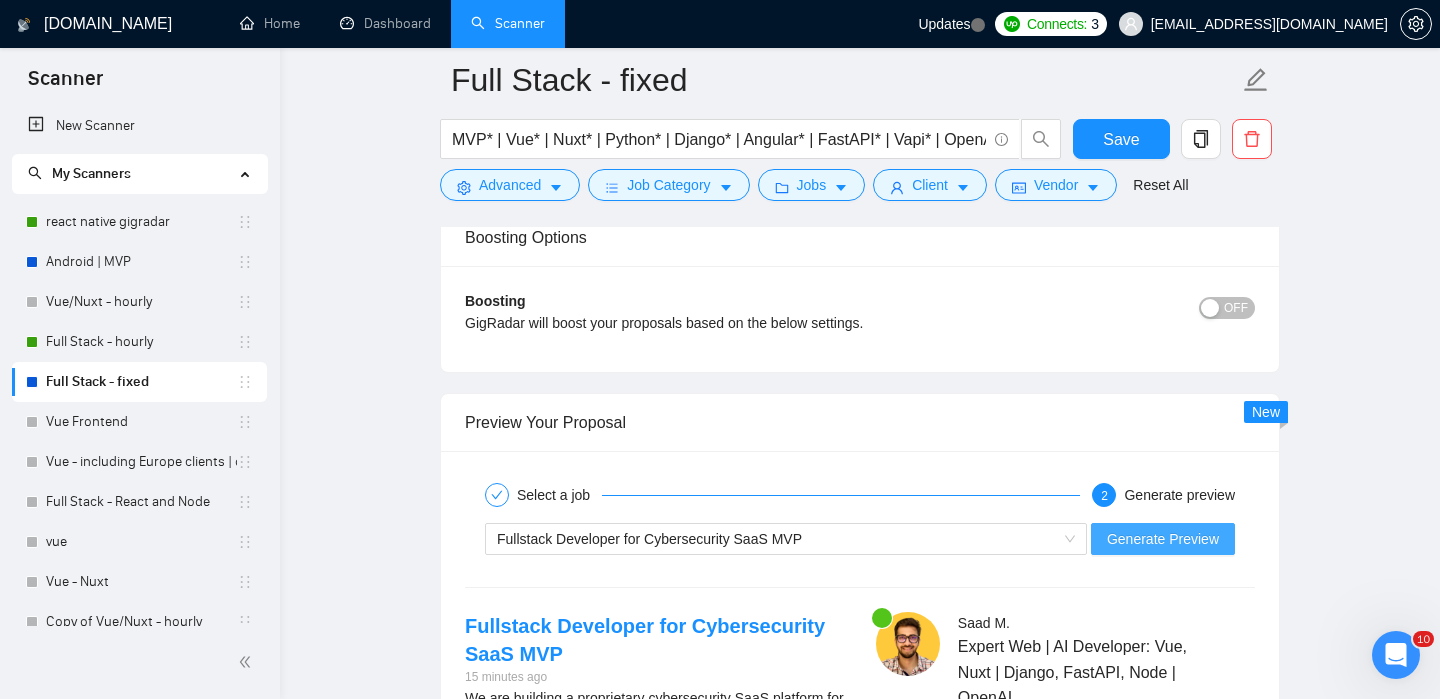 click on "Generate Preview" at bounding box center [1163, 539] 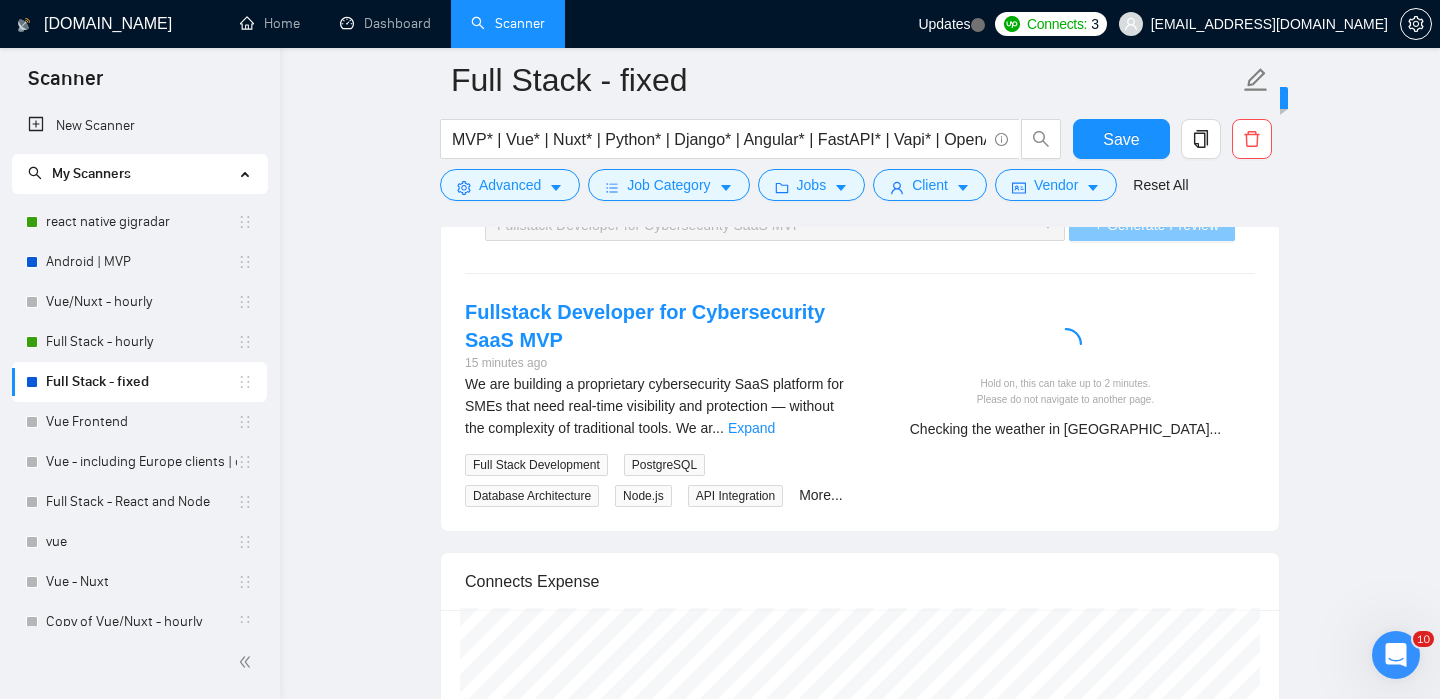 scroll, scrollTop: 3538, scrollLeft: 0, axis: vertical 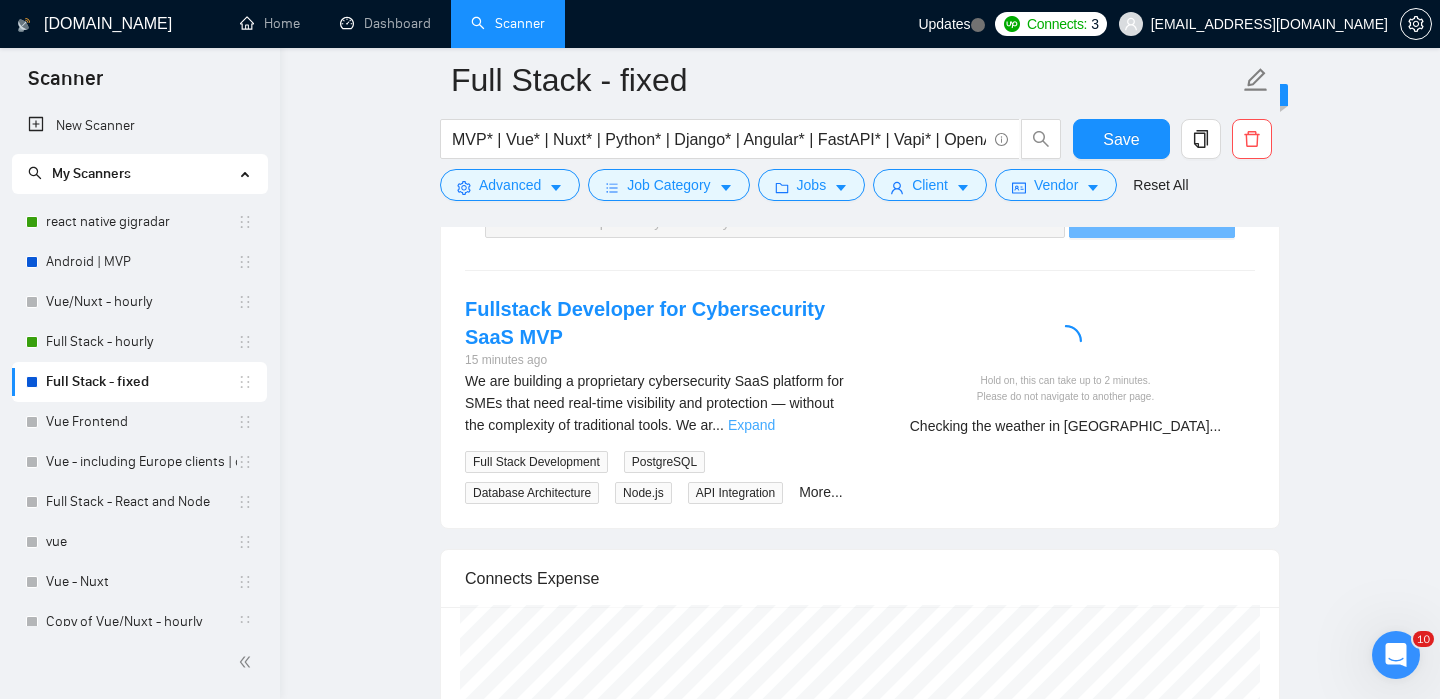 click on "Expand" at bounding box center [751, 425] 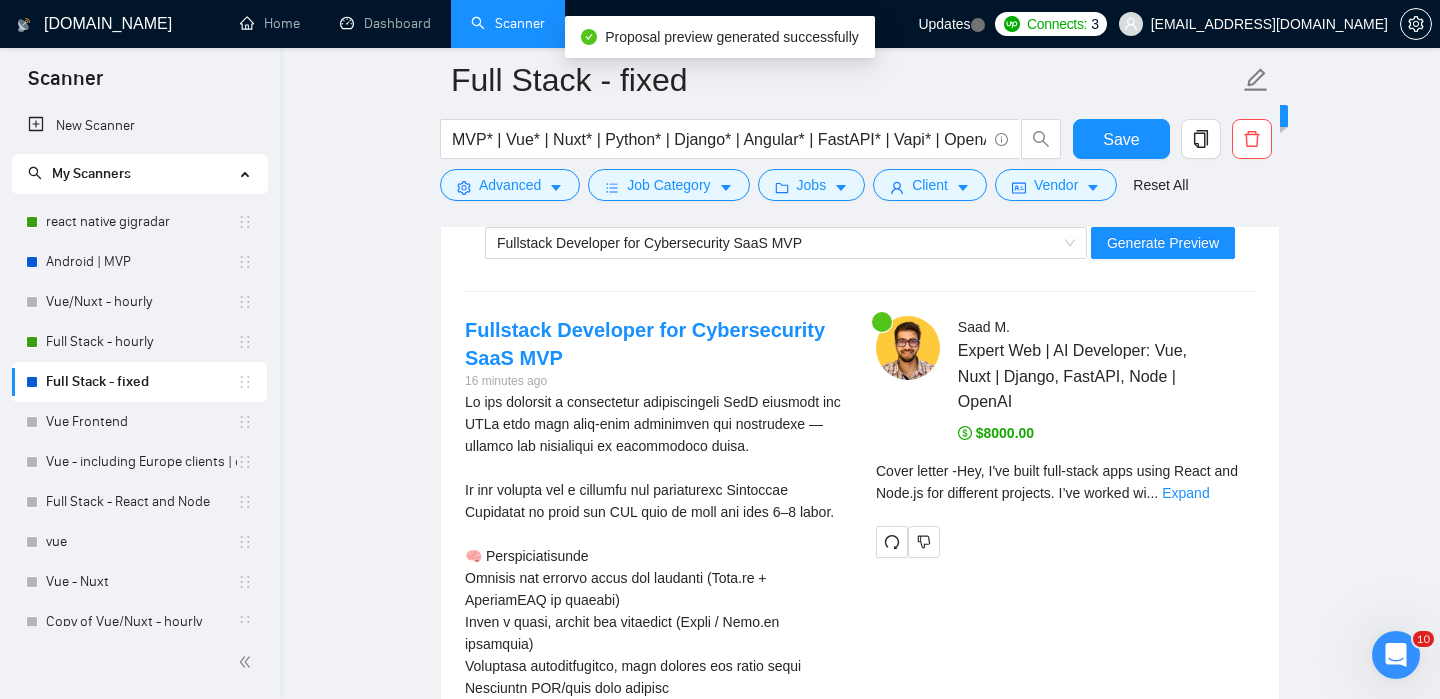 scroll, scrollTop: 3551, scrollLeft: 0, axis: vertical 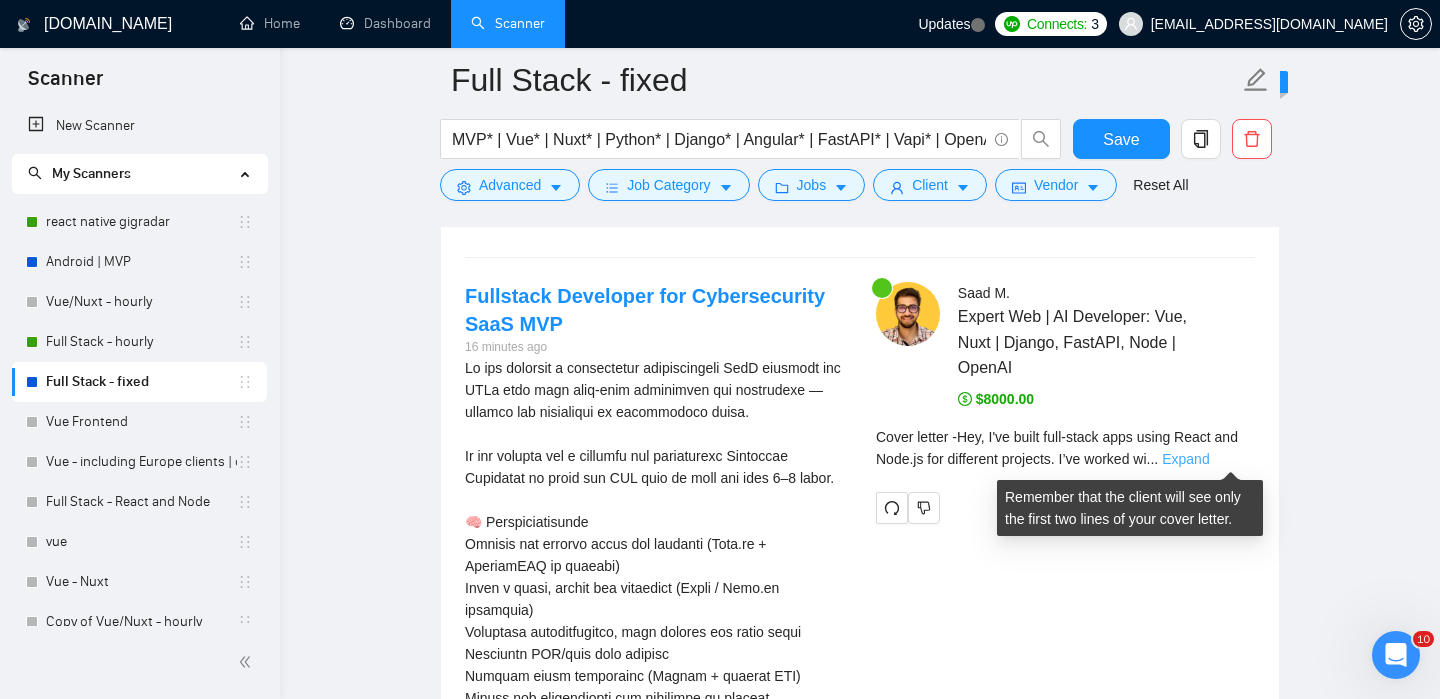 click on "Expand" at bounding box center (1185, 459) 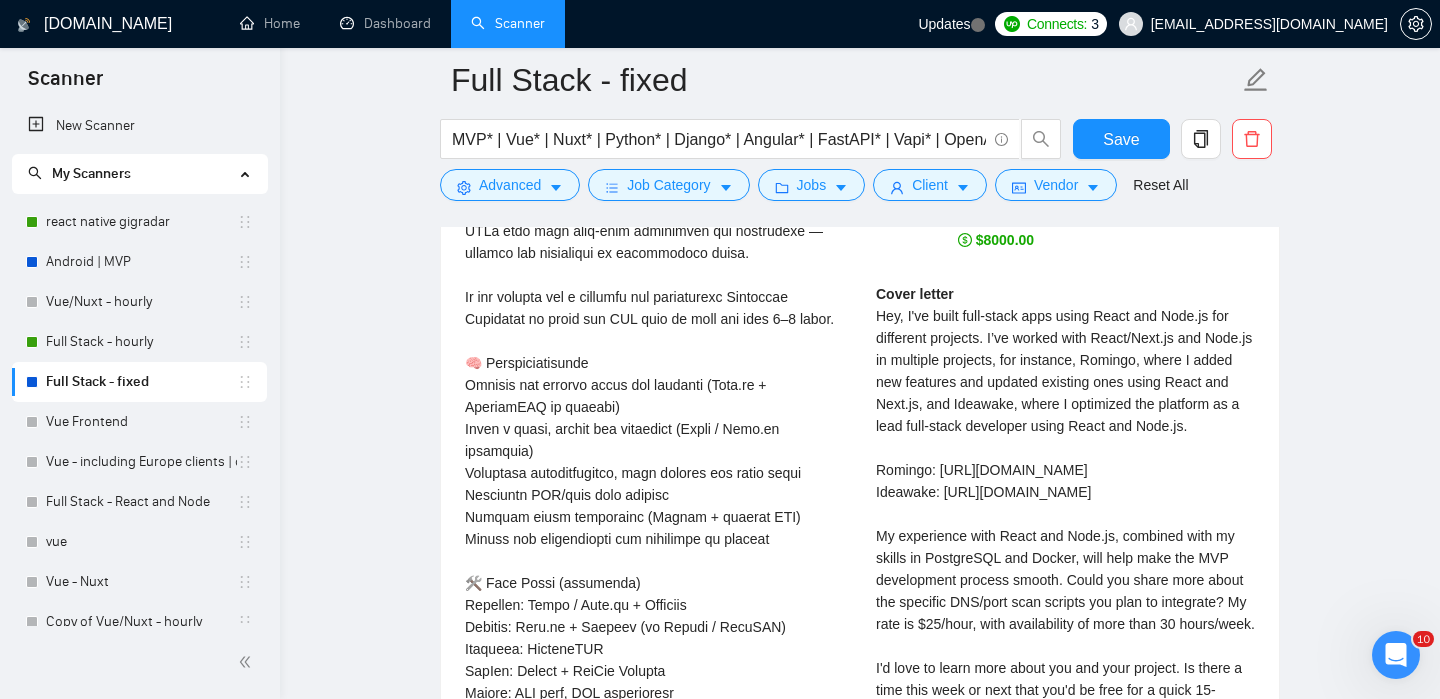 scroll, scrollTop: 3671, scrollLeft: 0, axis: vertical 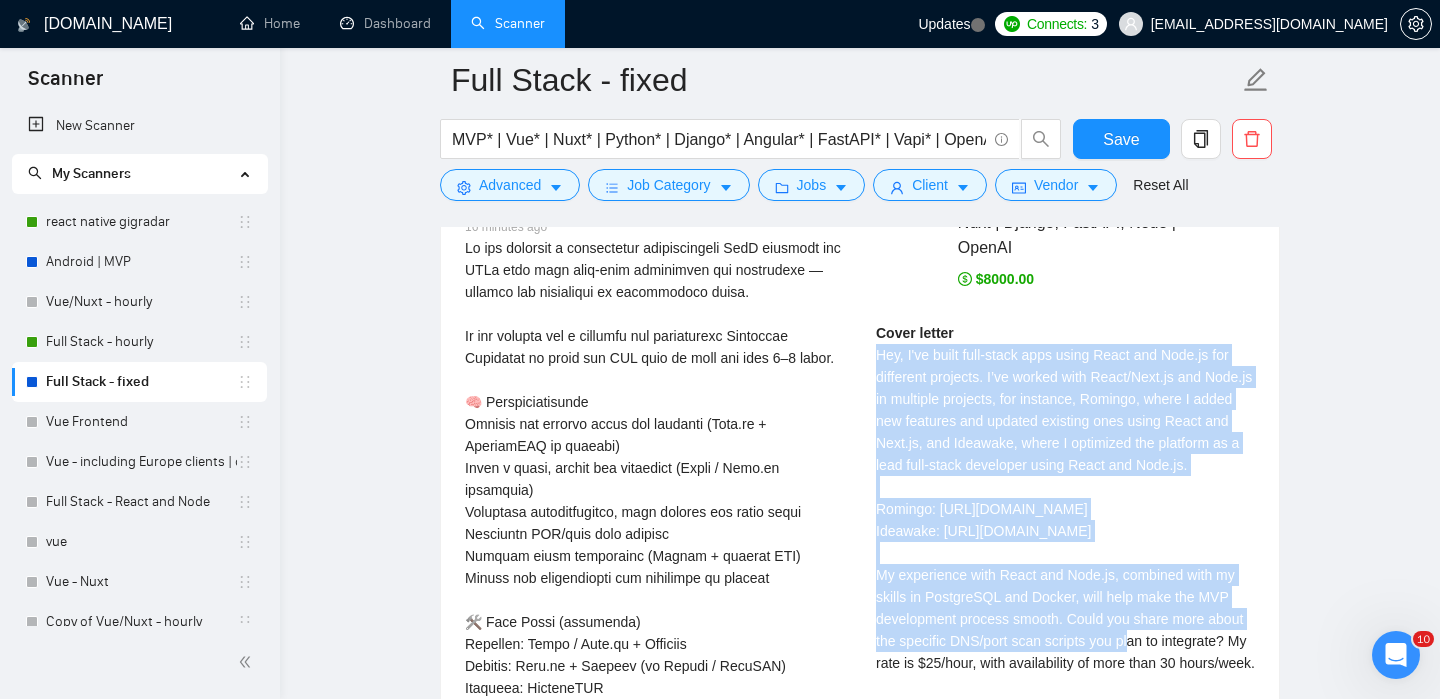 drag, startPoint x: 875, startPoint y: 352, endPoint x: 916, endPoint y: 679, distance: 329.5603 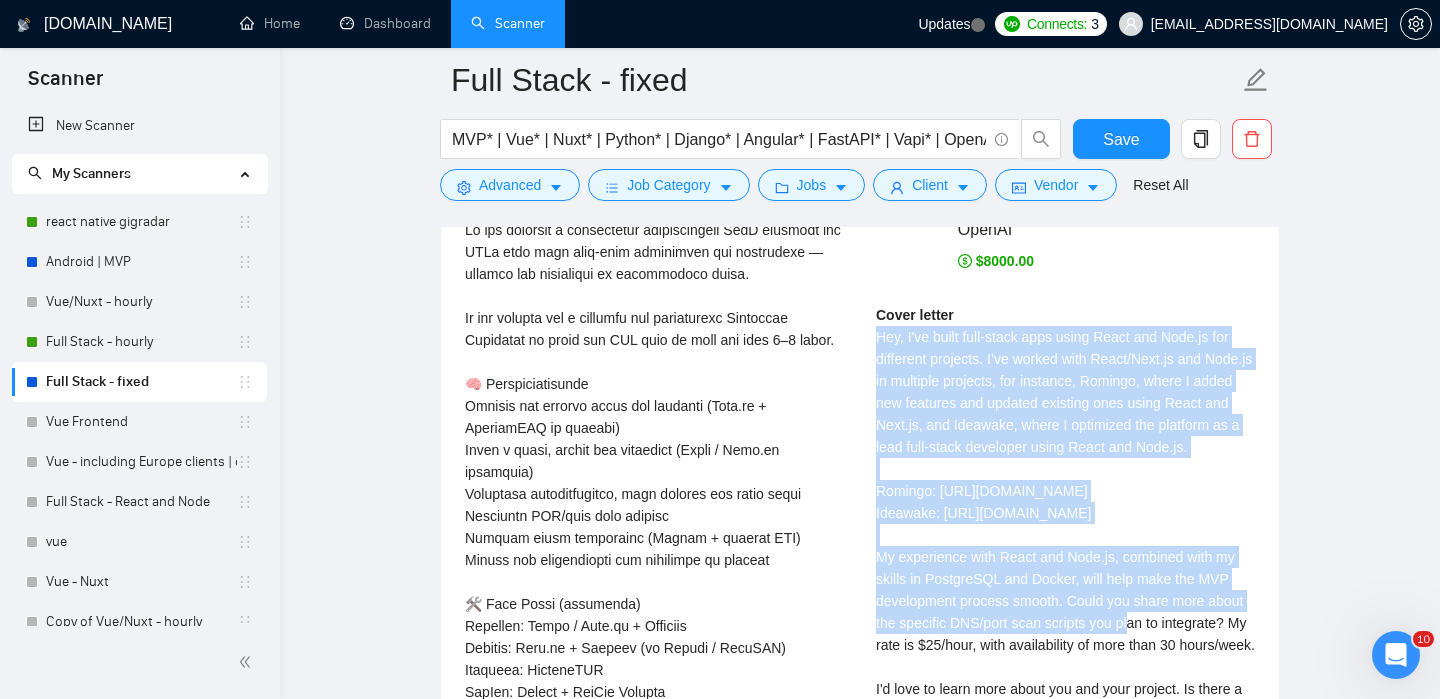 scroll, scrollTop: 3681, scrollLeft: 0, axis: vertical 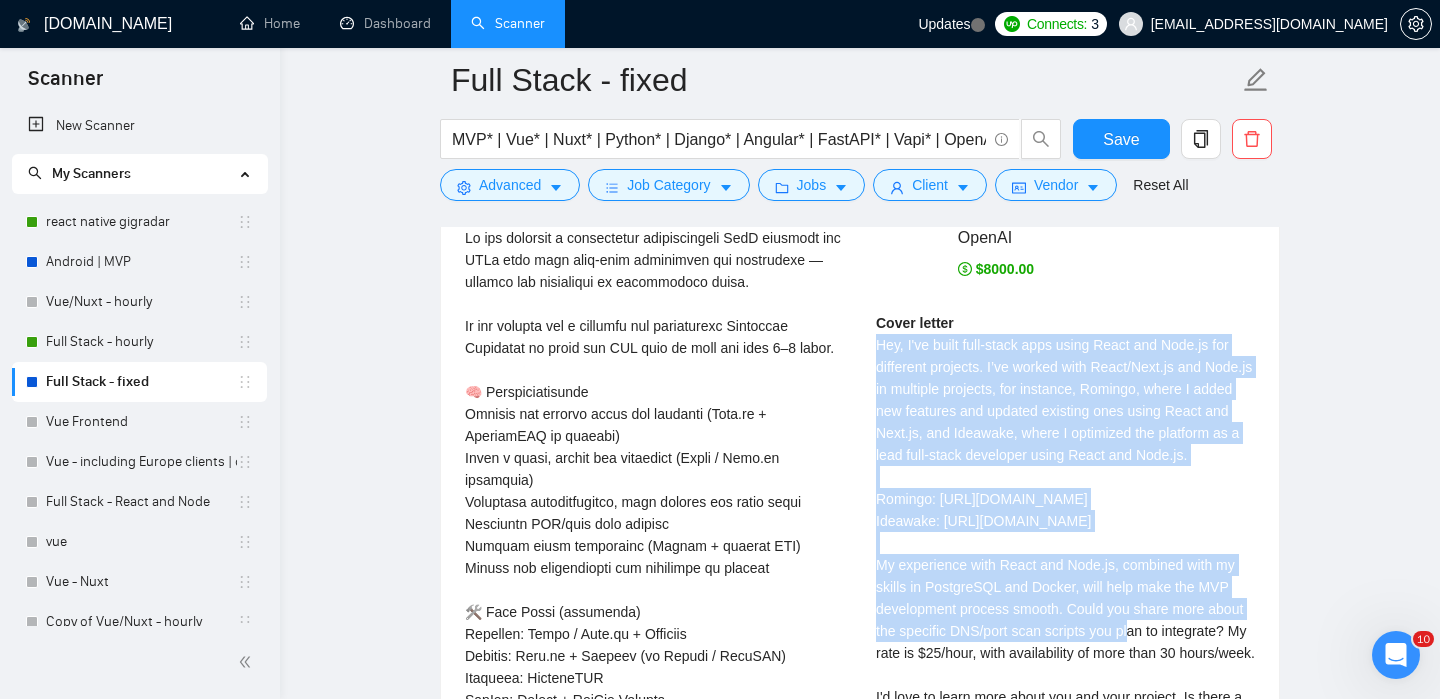 click on "Cover letter Hey, I've built full-stack apps using React and Node.js for different projects. I’ve worked with React/Next.js and Node.js in multiple projects, for instance, Romingo, where I added new features and updated existing ones using React and Next.js, and Ideawake, where I optimized the platform as a lead full-stack developer using React and Node.js.
Romingo: [URL][DOMAIN_NAME]
Ideawake: [URL][DOMAIN_NAME]
My experience with React and Node.js, combined with my skills in PostgreSQL and Docker, will help make the MVP development process smooth. Could you share more about the specific DNS/port scan scripts you plan to integrate? My rate is $25/hour, with availability of more than 30 hours/week.
I'd love to learn more about you and your project. Is there a time this week or next that you'd be free for a quick 15-minute call?
Best,
[PERSON_NAME]" at bounding box center (1065, 565) 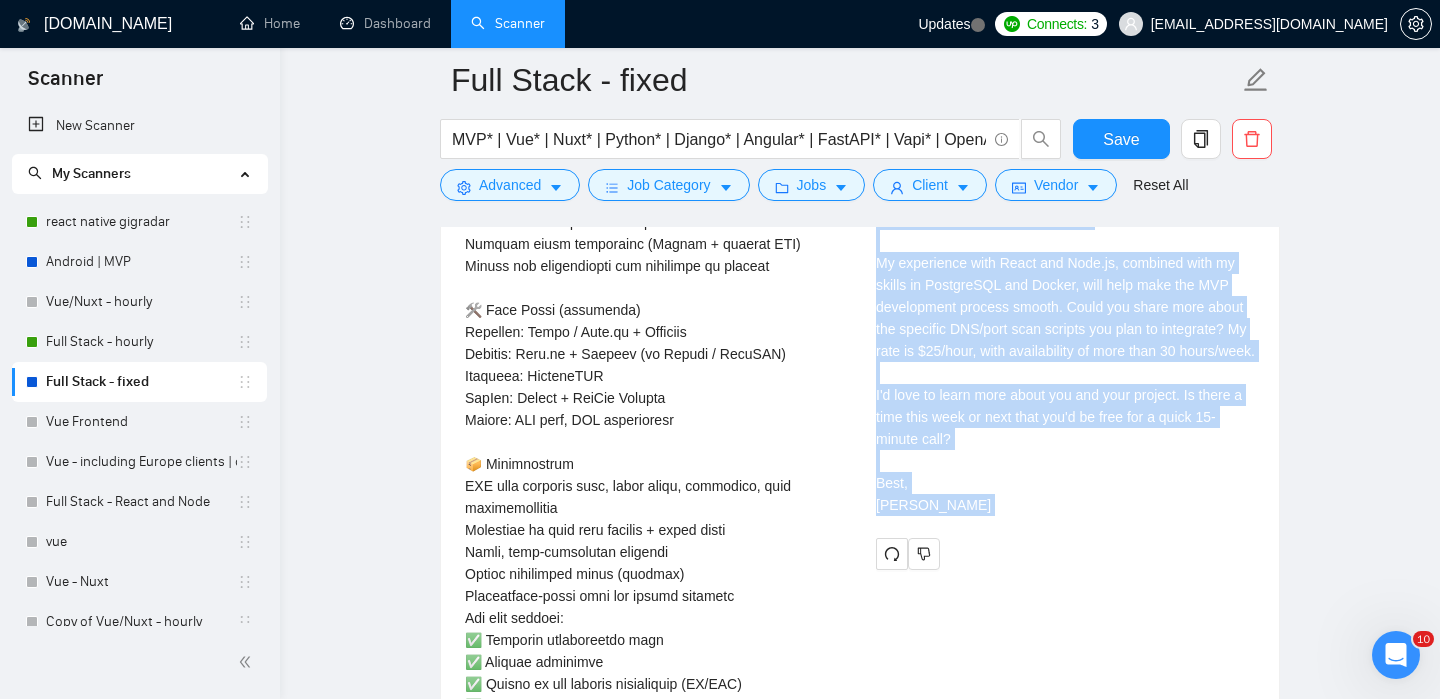 scroll, scrollTop: 4015, scrollLeft: 0, axis: vertical 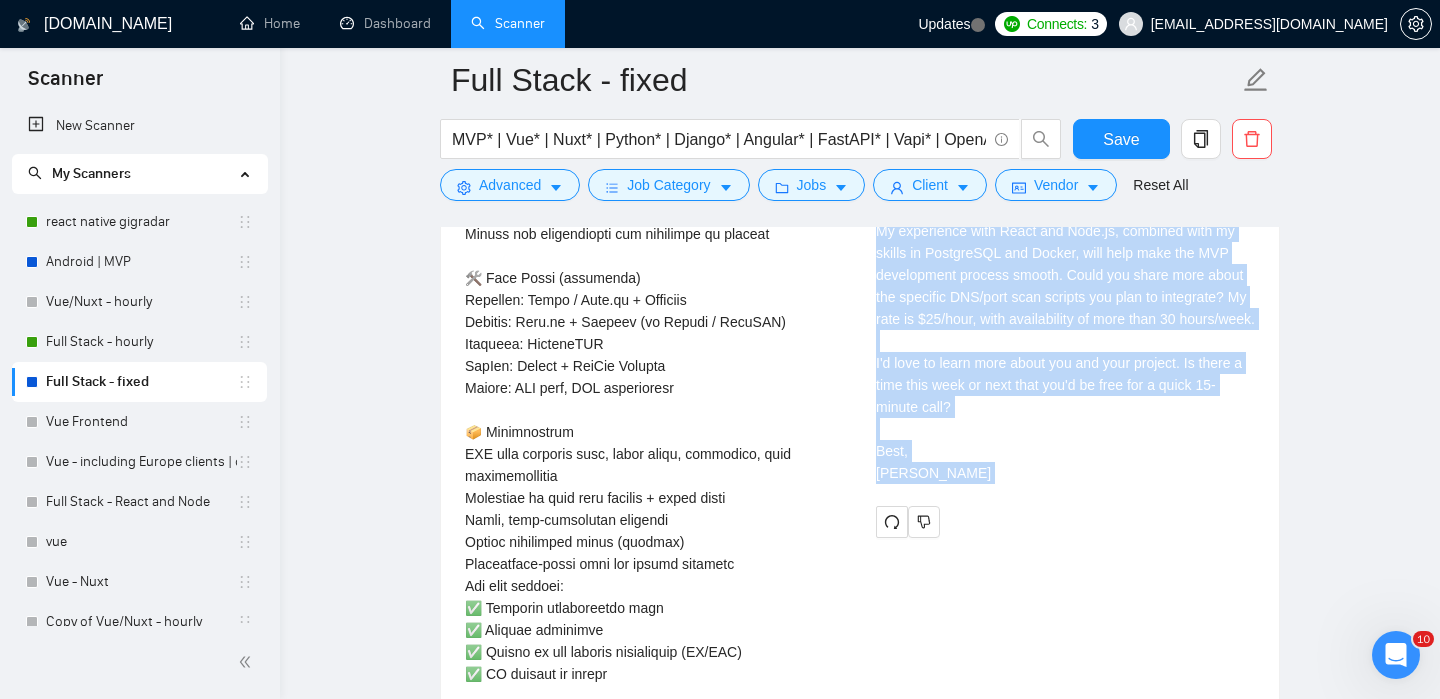 drag, startPoint x: 876, startPoint y: 347, endPoint x: 979, endPoint y: 596, distance: 269.46243 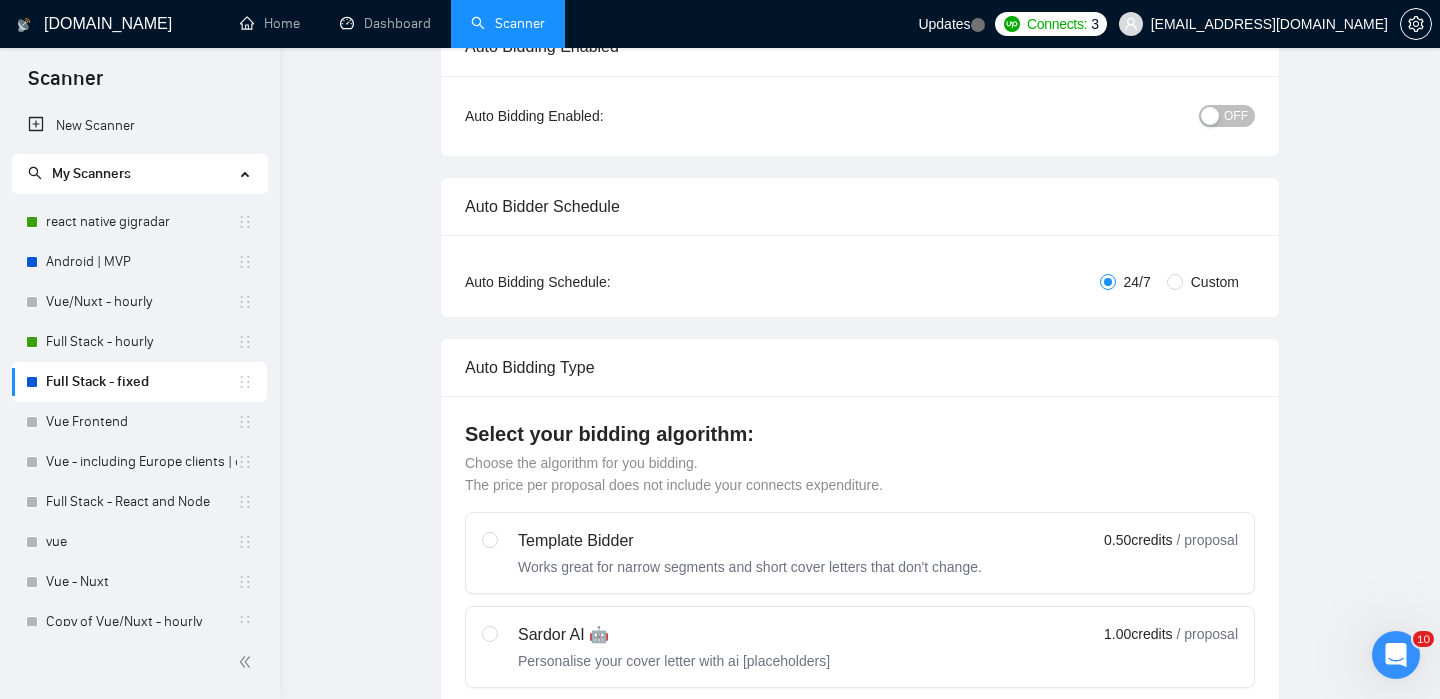 scroll, scrollTop: 0, scrollLeft: 0, axis: both 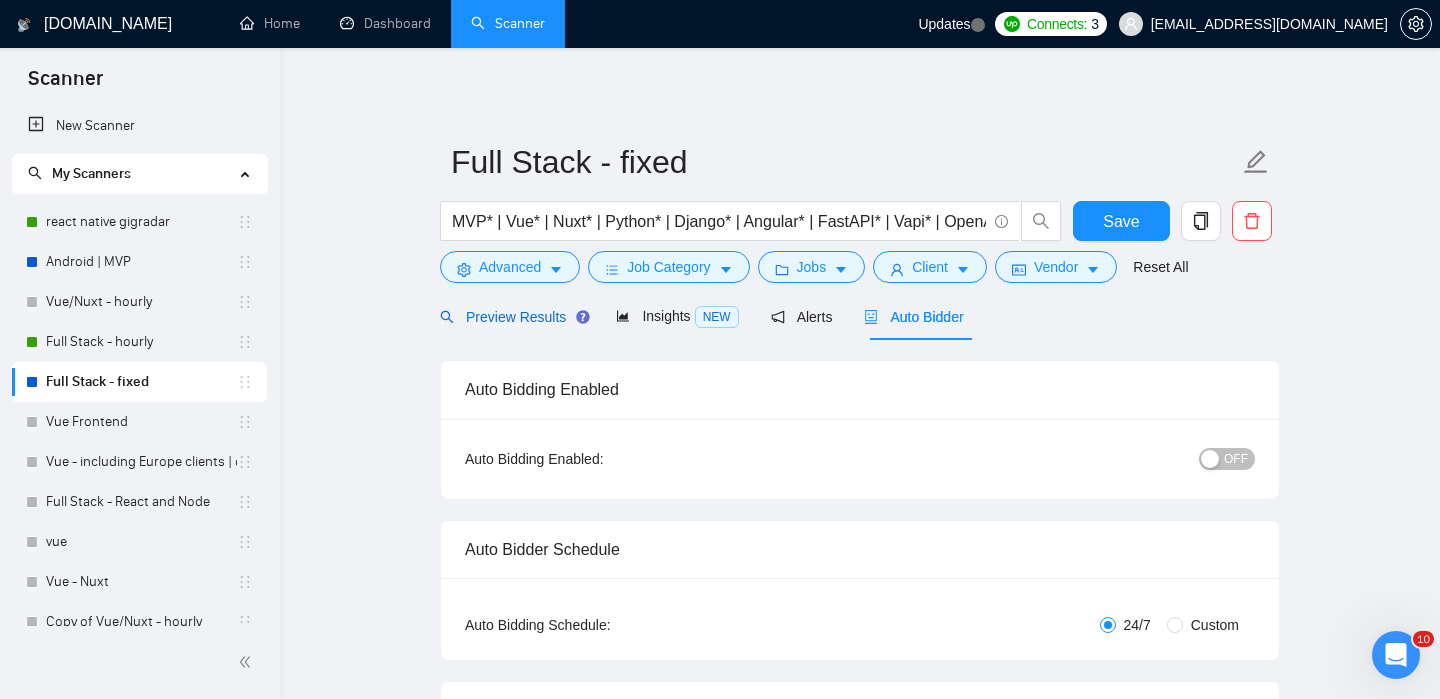 click on "Preview Results" at bounding box center [512, 317] 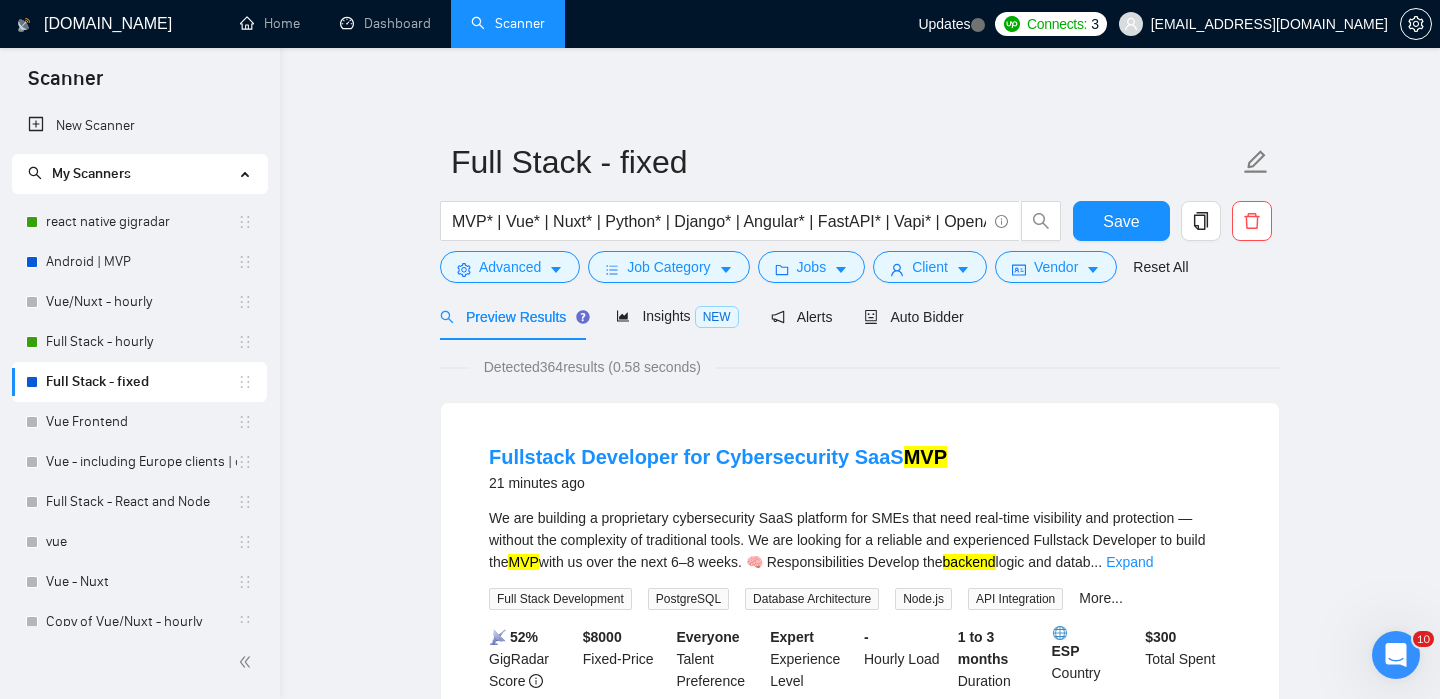scroll, scrollTop: 13, scrollLeft: 0, axis: vertical 